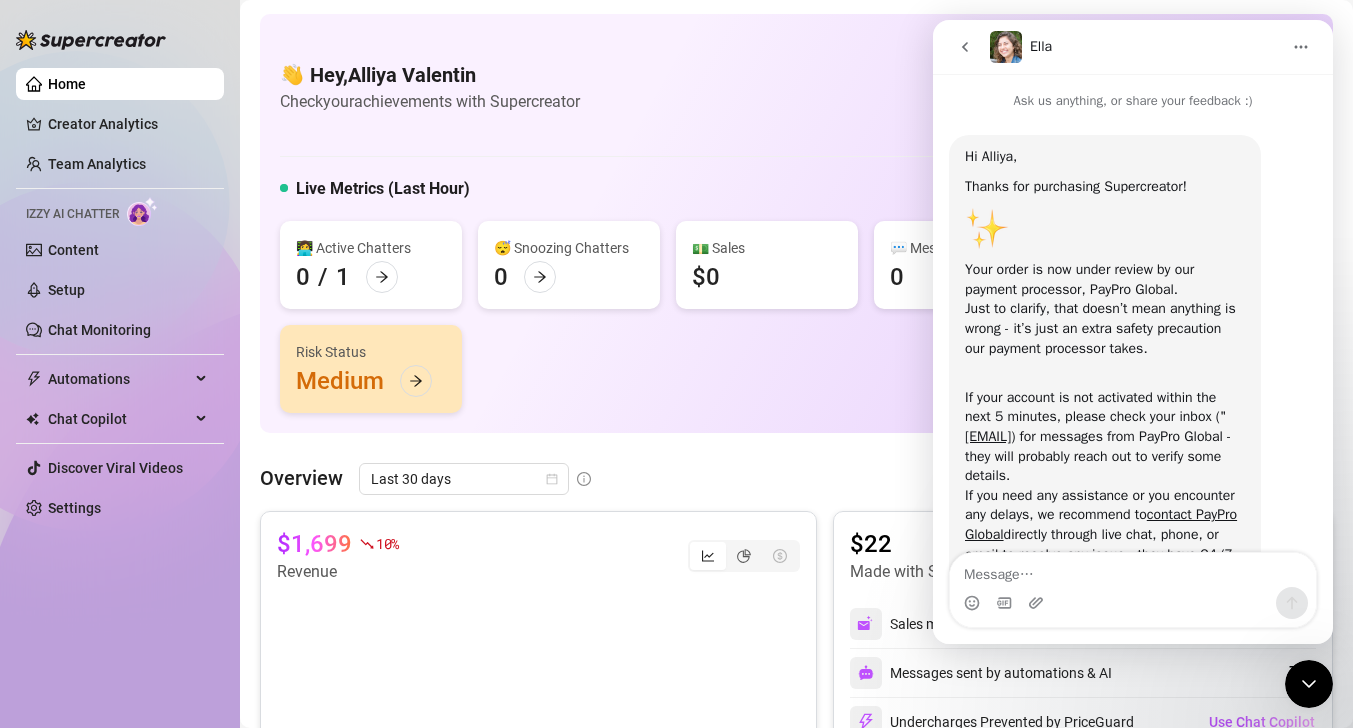 scroll, scrollTop: 0, scrollLeft: 0, axis: both 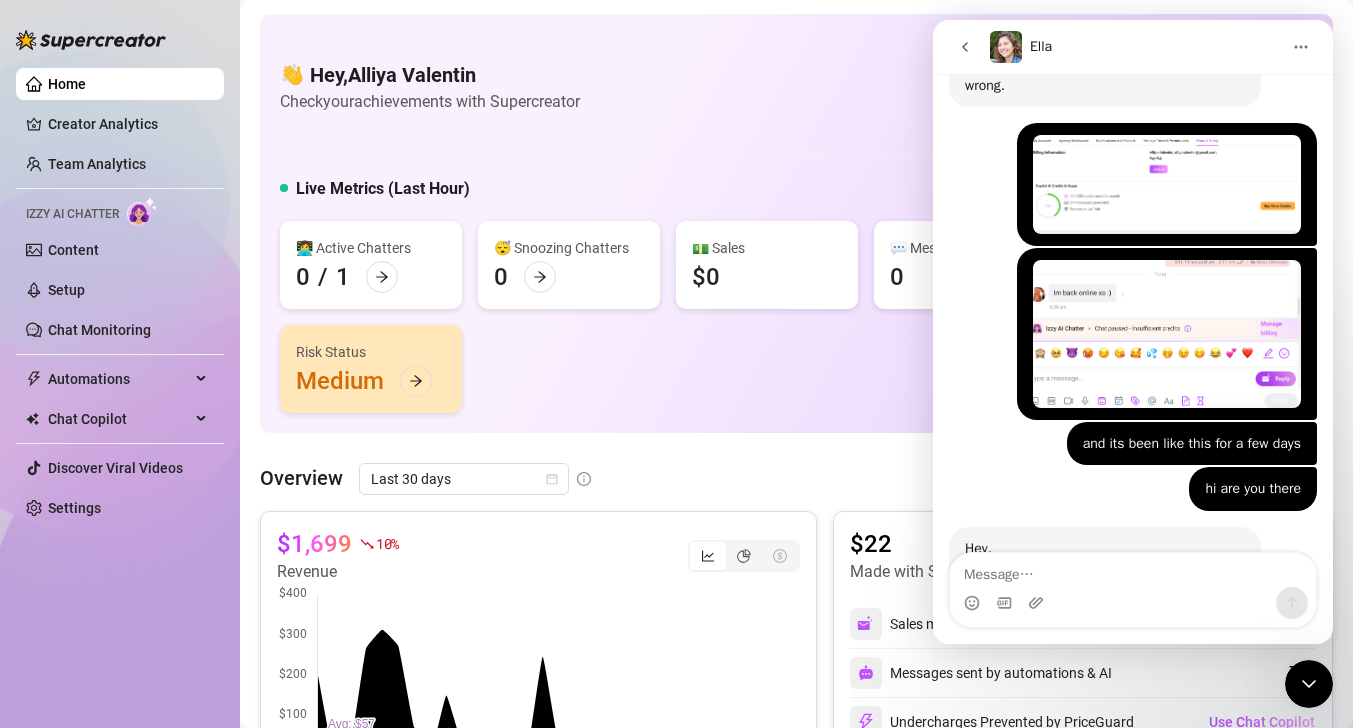 click on "👋 Hey,  [FIRST] [LAST] Check  your  achievements with Supercreator $10K Creator Monthly Sales" at bounding box center [796, 88] 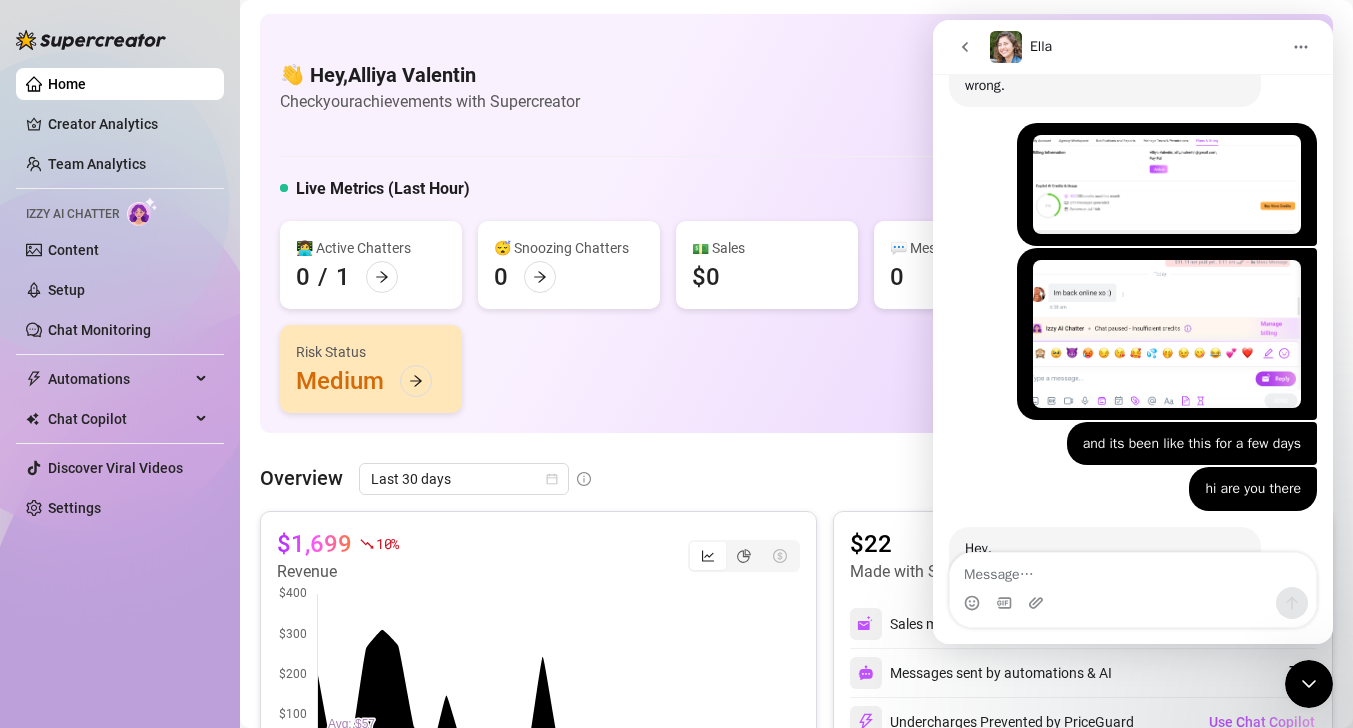 drag, startPoint x: 1321, startPoint y: 676, endPoint x: 2583, endPoint y: 1299, distance: 1407.3994 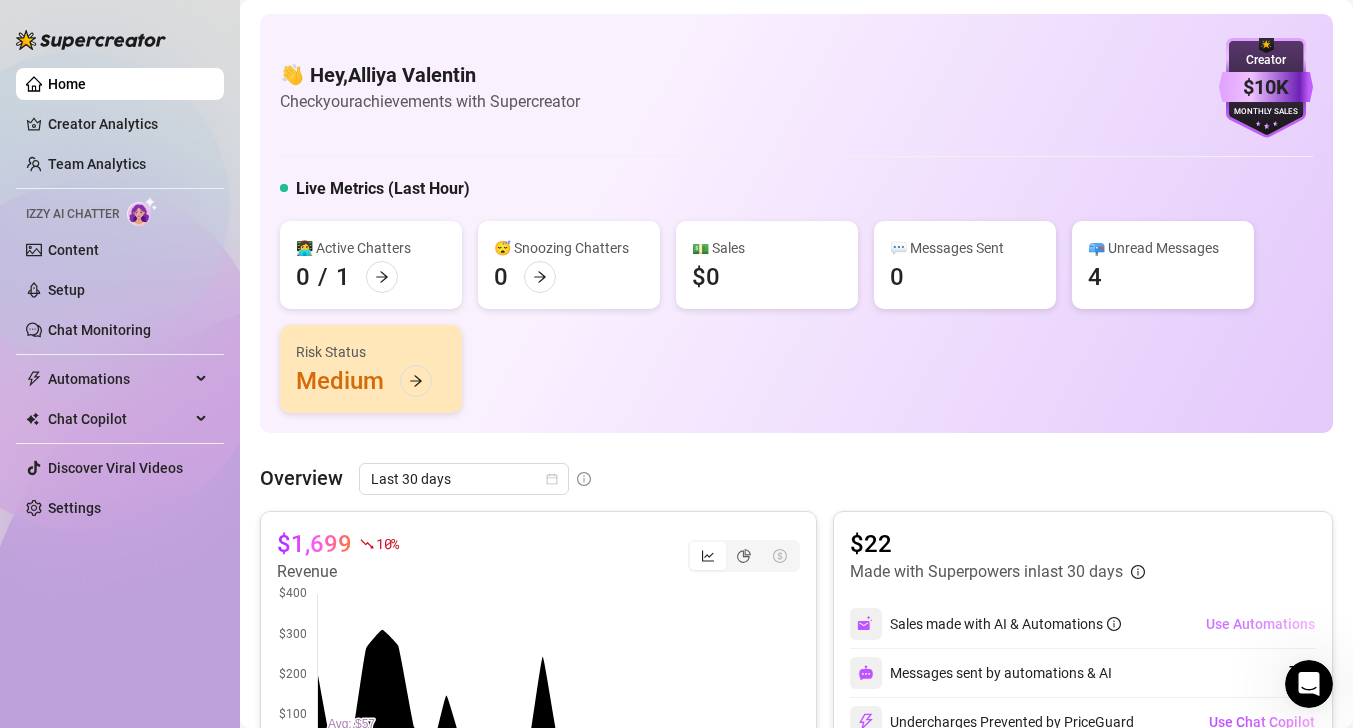 scroll, scrollTop: 0, scrollLeft: 0, axis: both 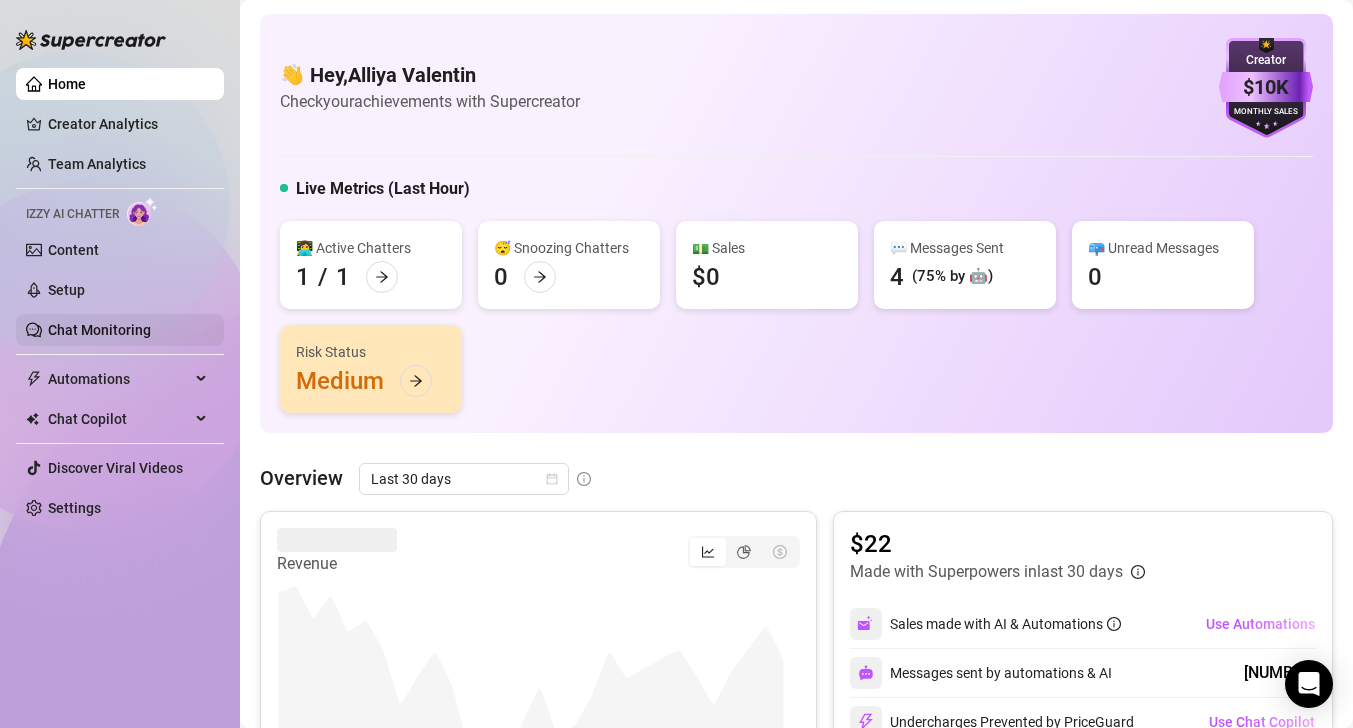 click on "Chat Monitoring" at bounding box center (99, 330) 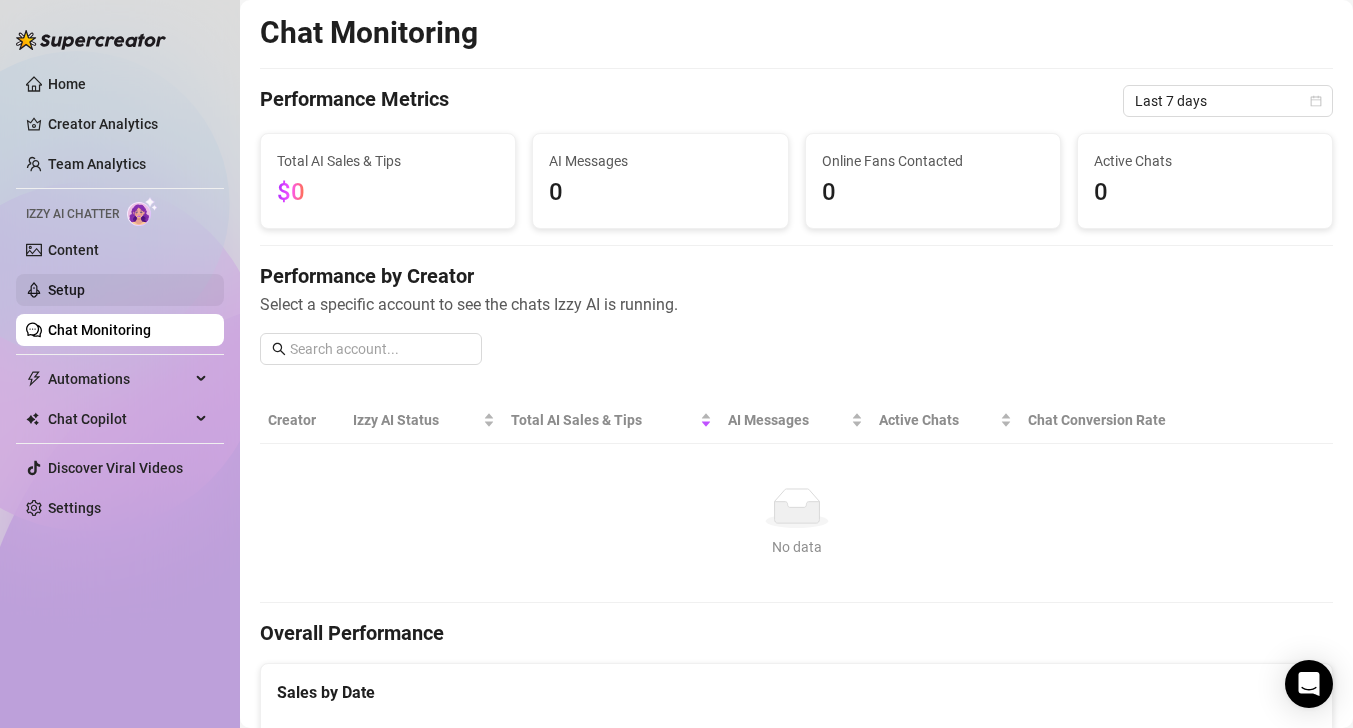 click on "Setup" at bounding box center [66, 290] 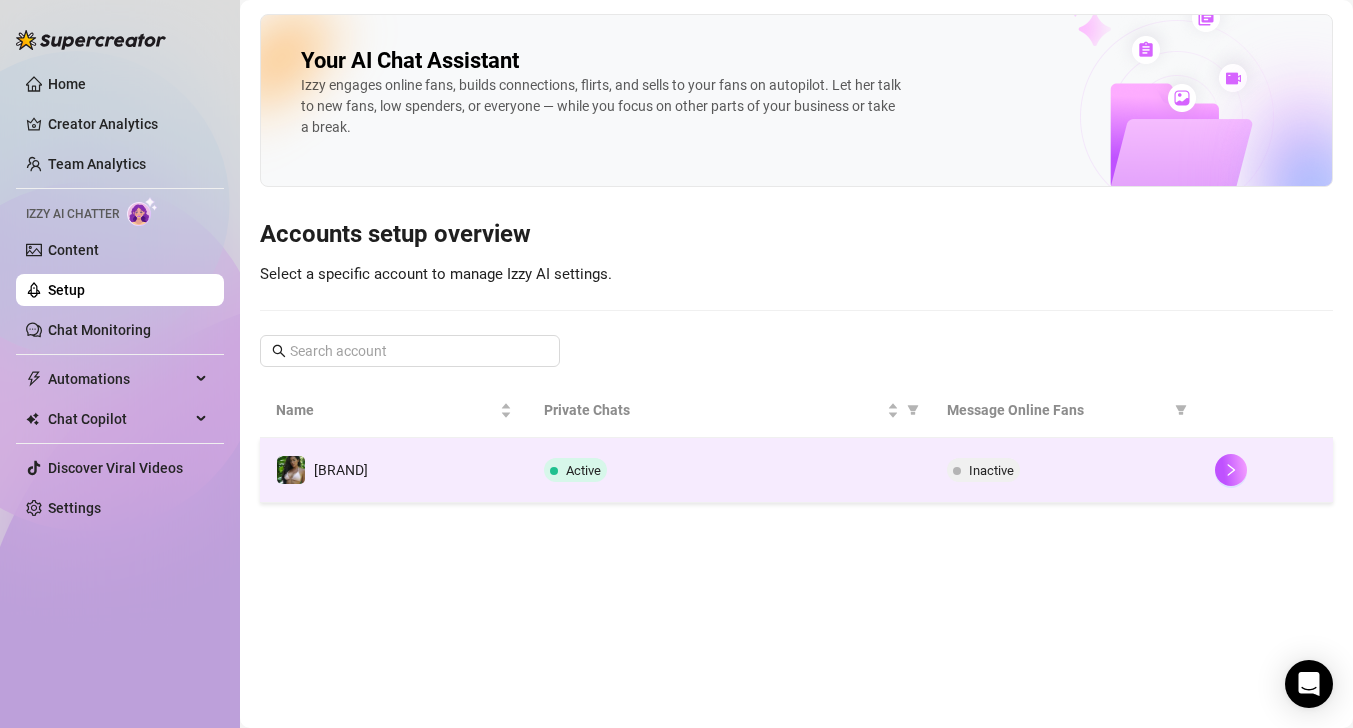 click on "Inactive" at bounding box center [991, 470] 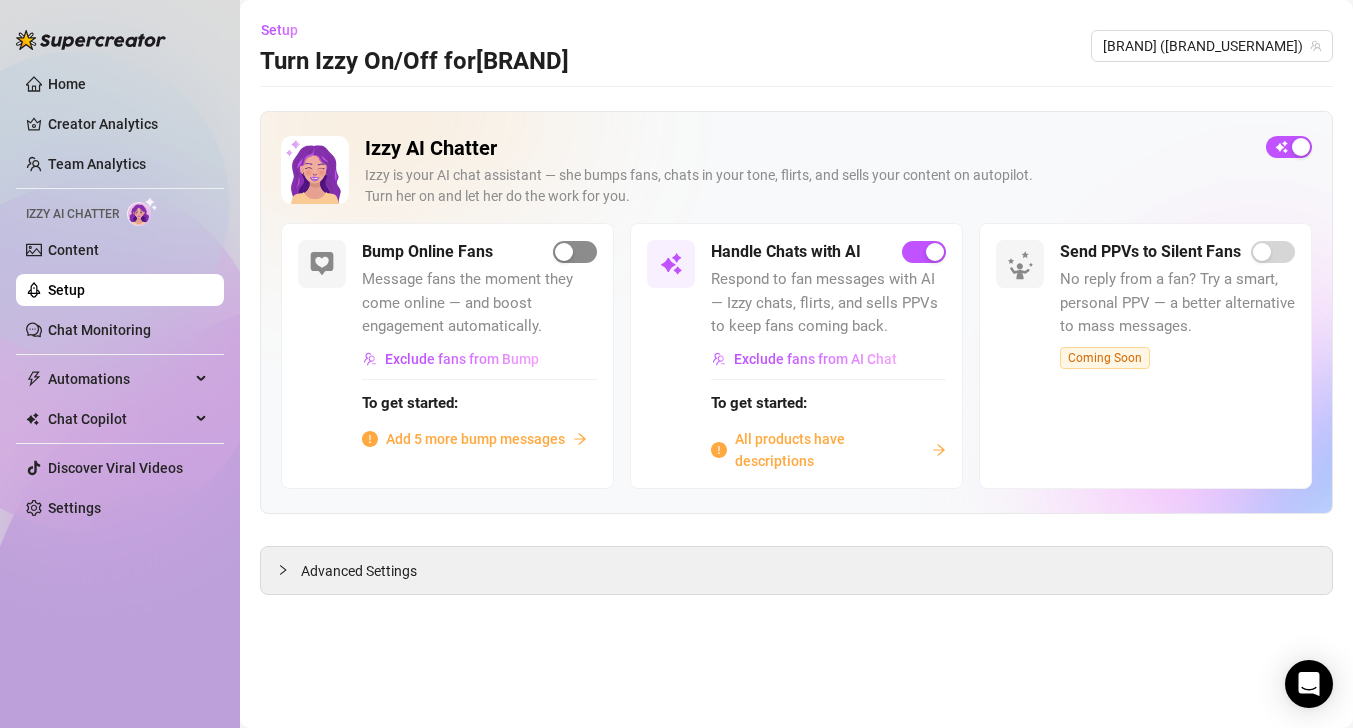 click at bounding box center [564, 252] 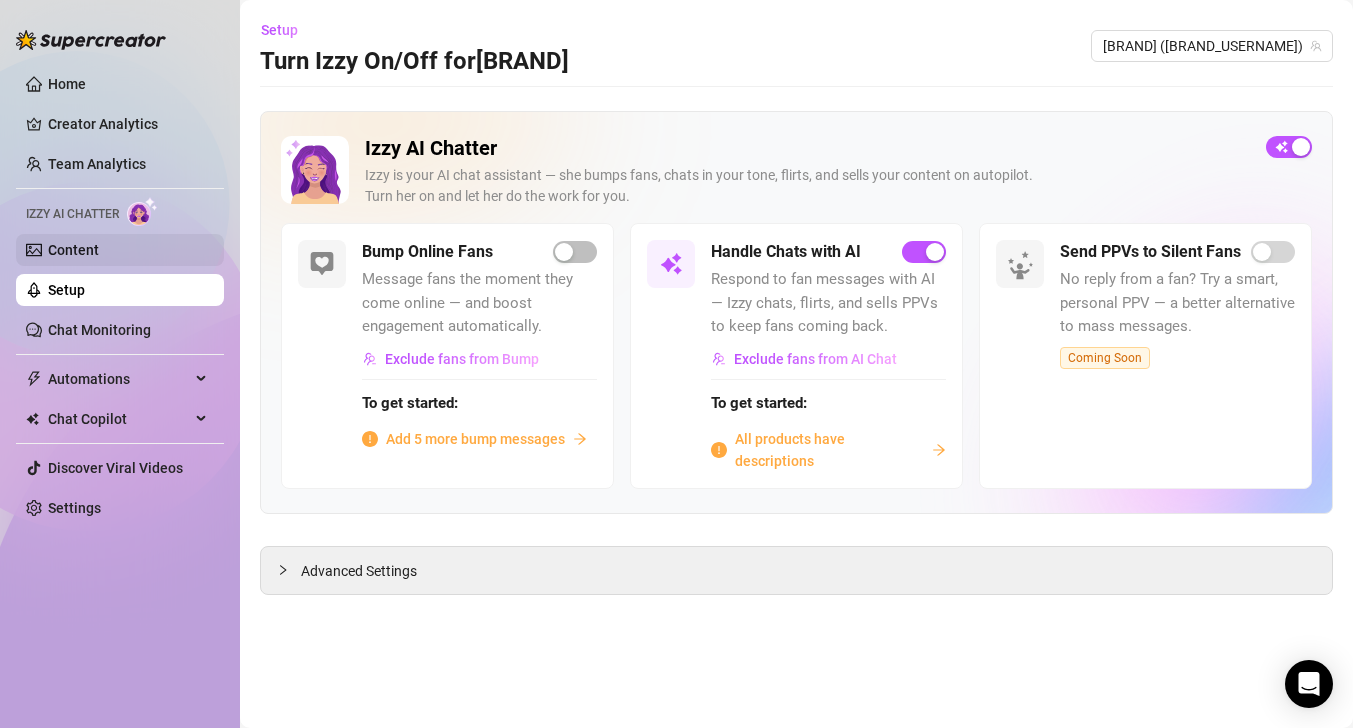 click on "Content" at bounding box center [73, 250] 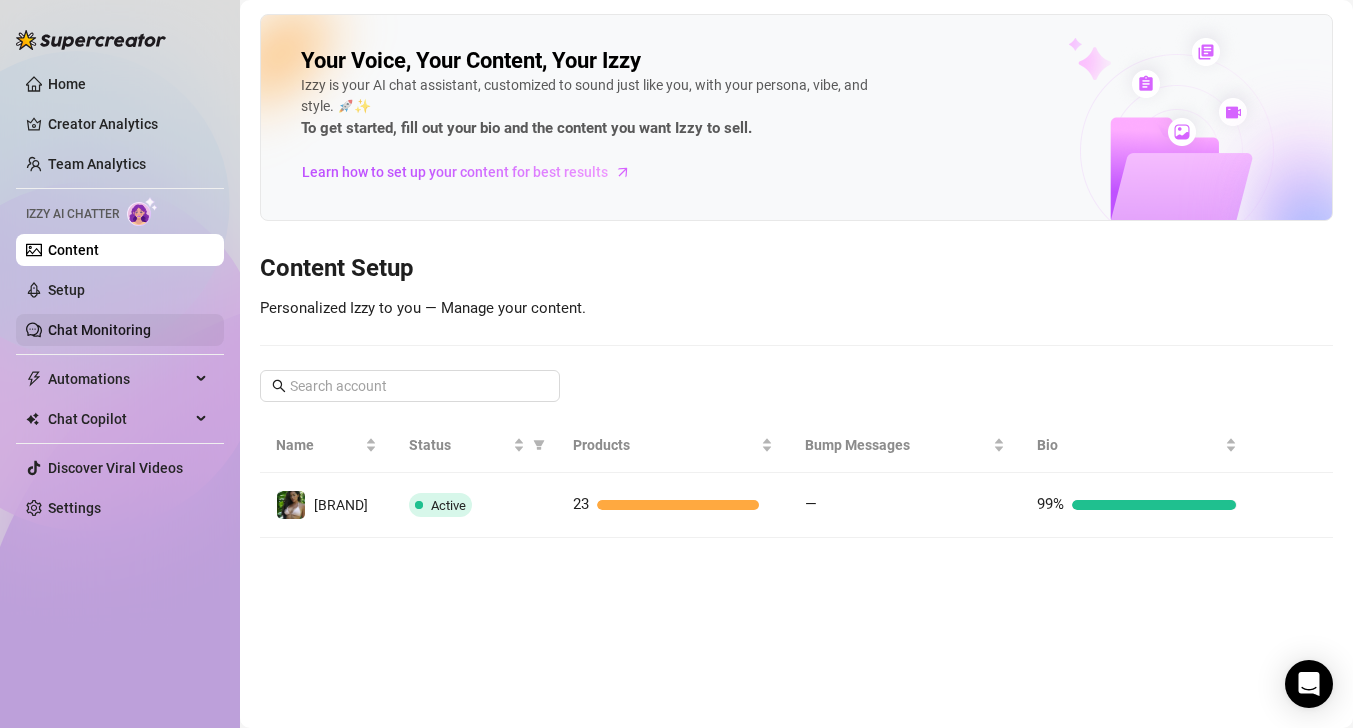 click on "Chat Monitoring" at bounding box center (99, 330) 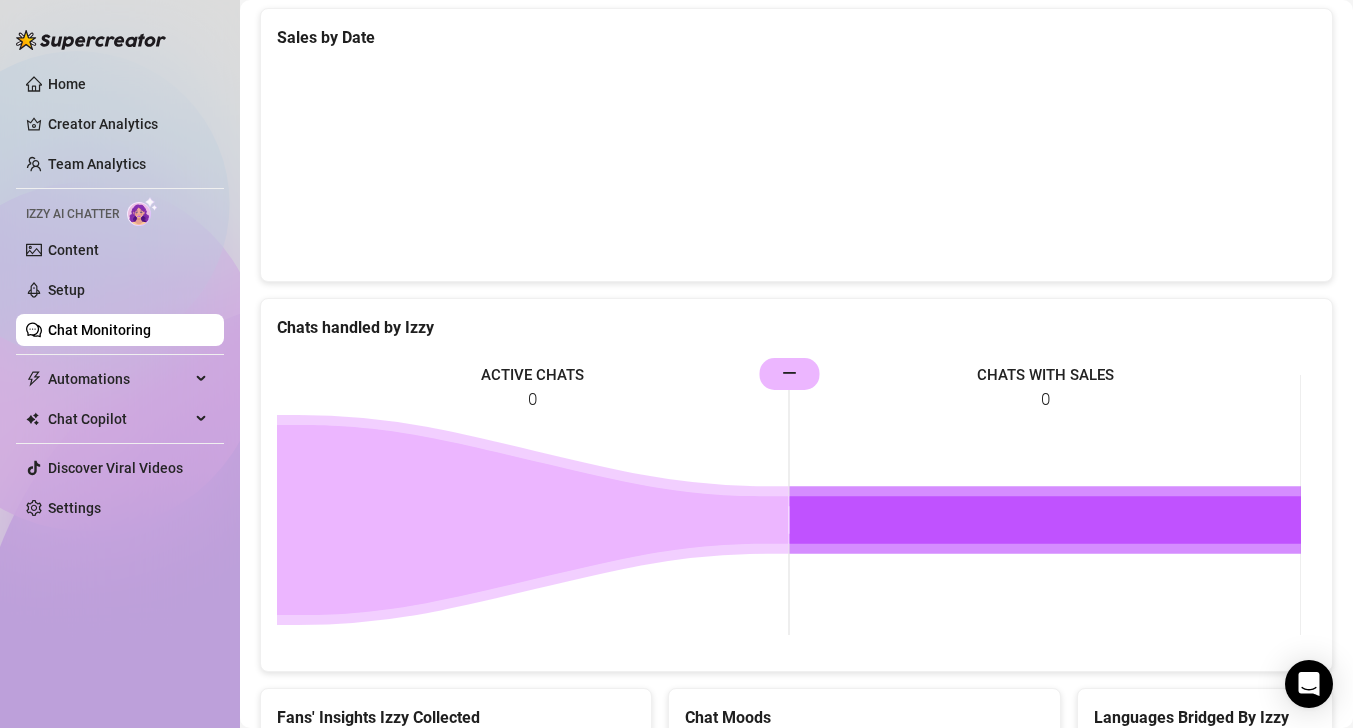 scroll, scrollTop: 858, scrollLeft: 0, axis: vertical 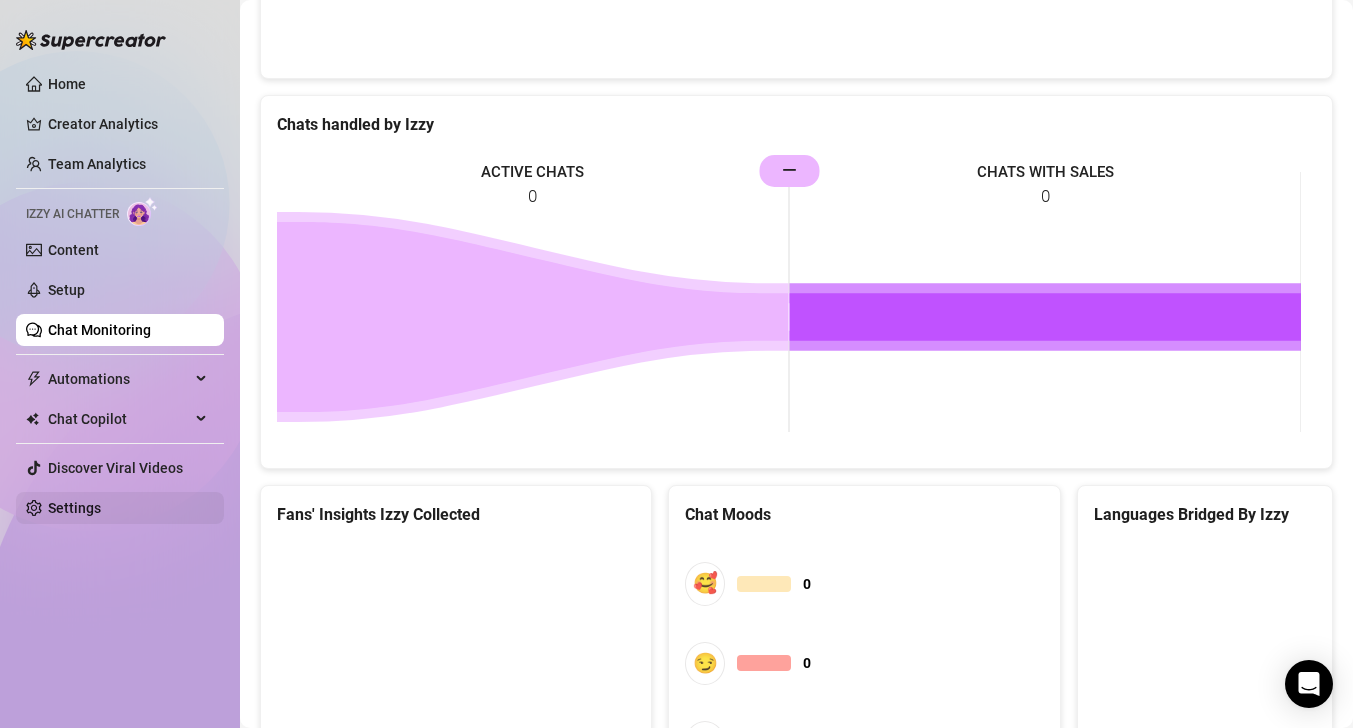click on "Settings" at bounding box center (74, 508) 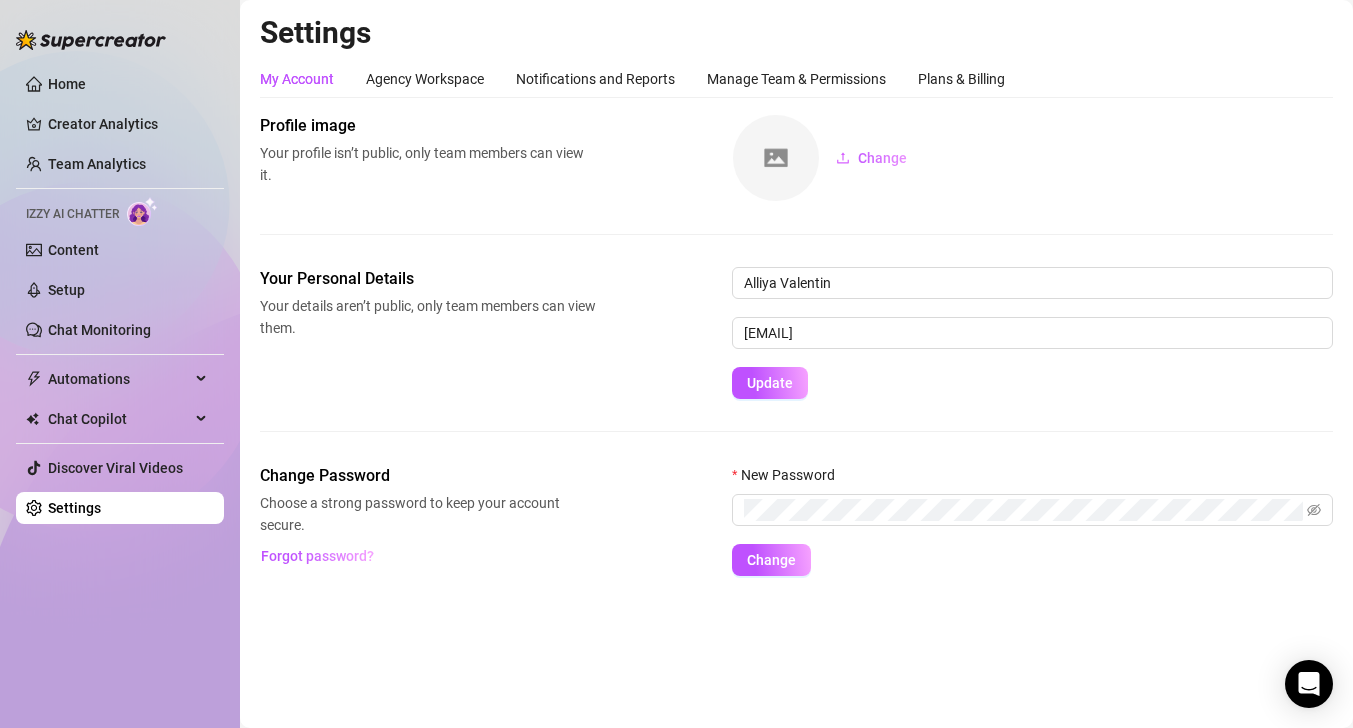 scroll, scrollTop: 0, scrollLeft: 0, axis: both 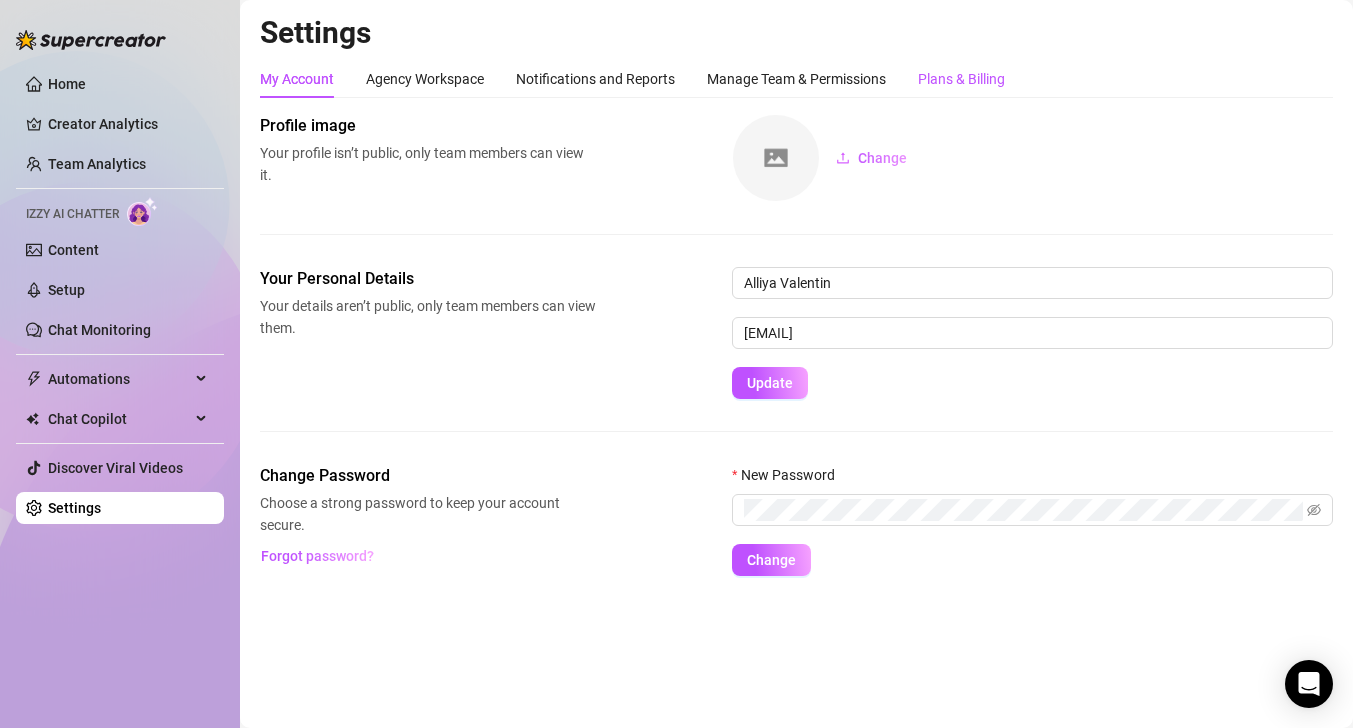 click on "Plans & Billing" at bounding box center (961, 79) 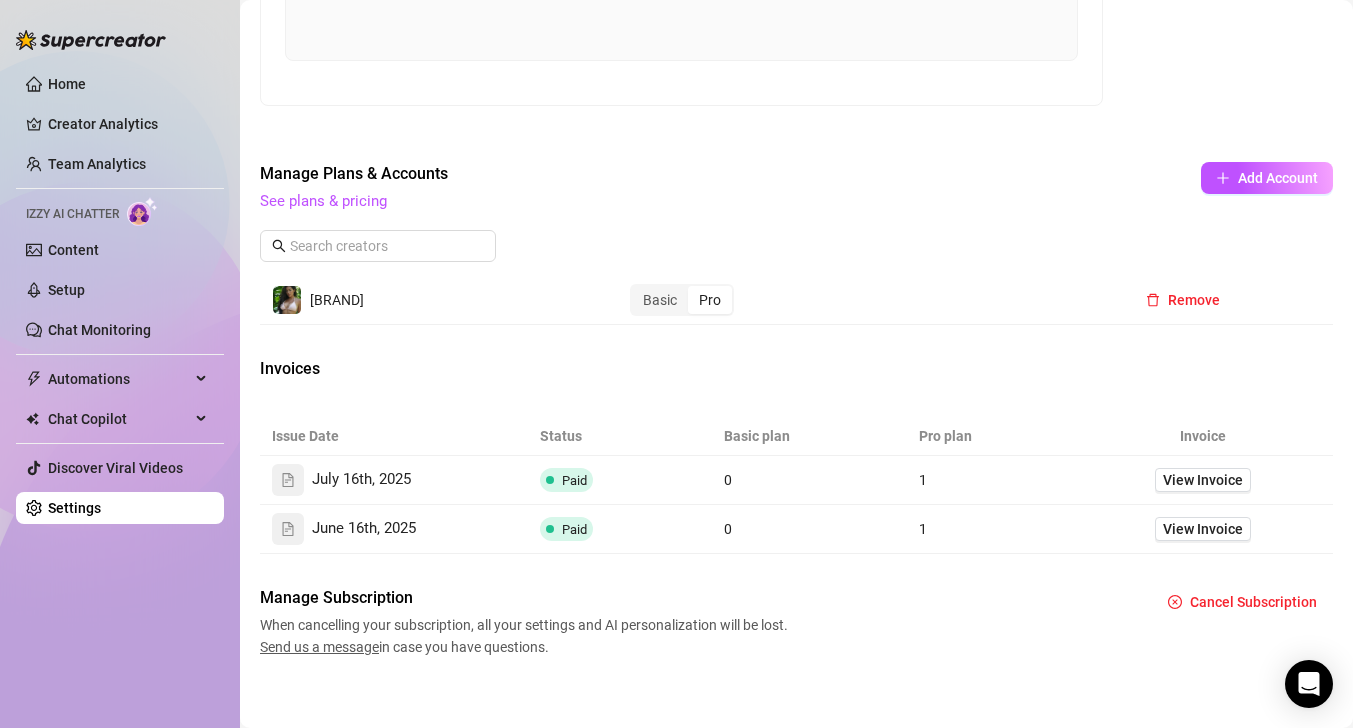 scroll, scrollTop: 879, scrollLeft: 0, axis: vertical 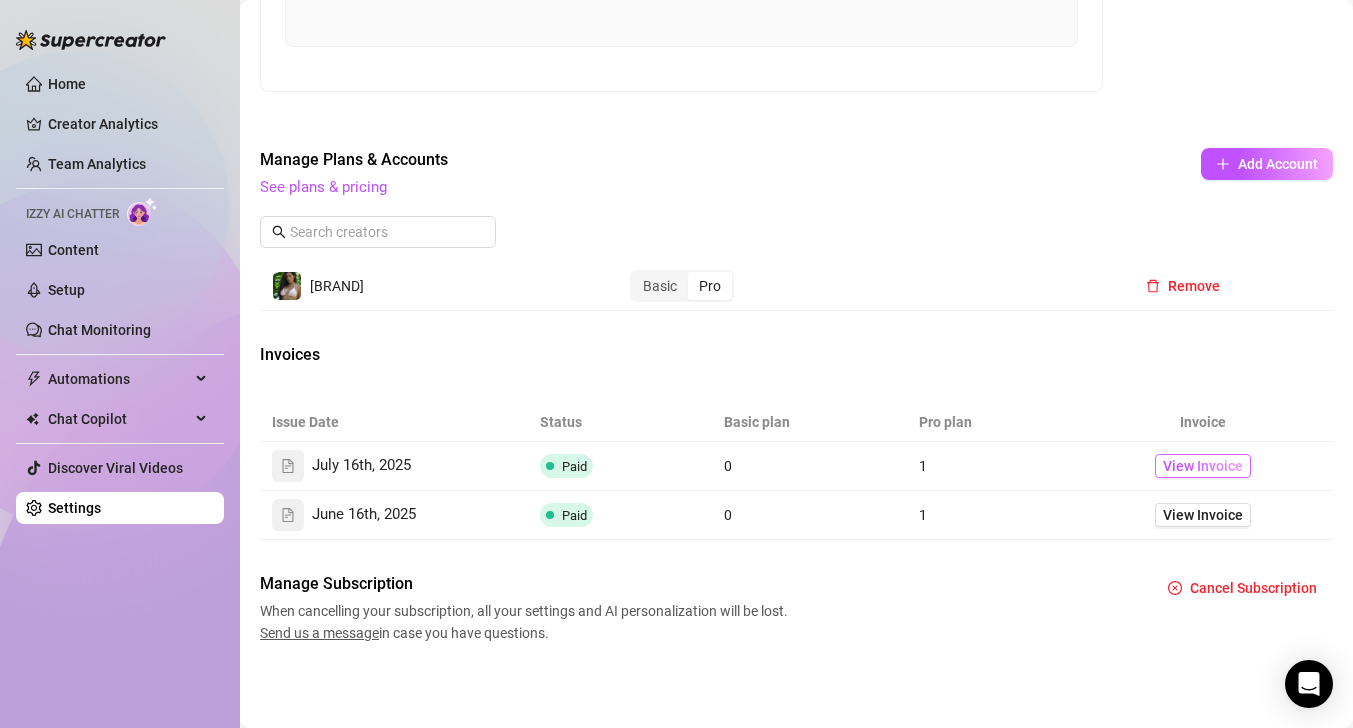 click on "View Invoice" at bounding box center (1203, 466) 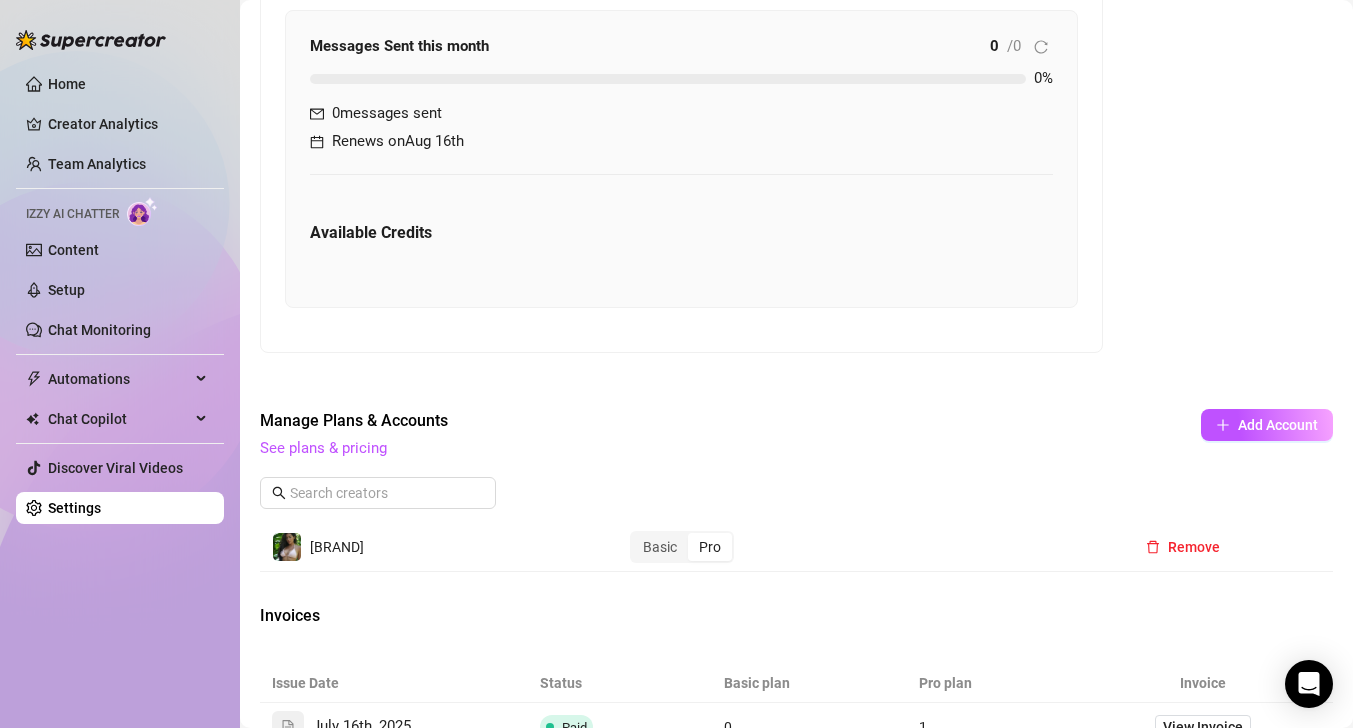 scroll, scrollTop: 879, scrollLeft: 0, axis: vertical 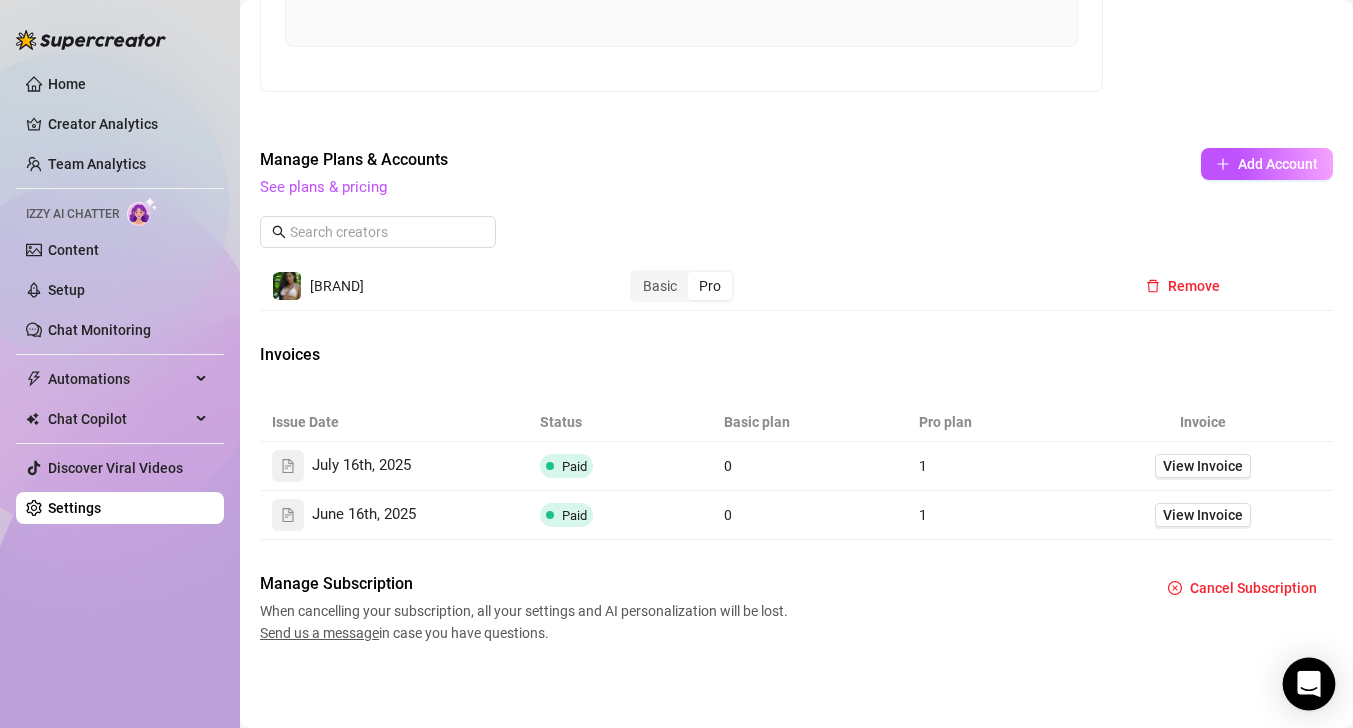 click 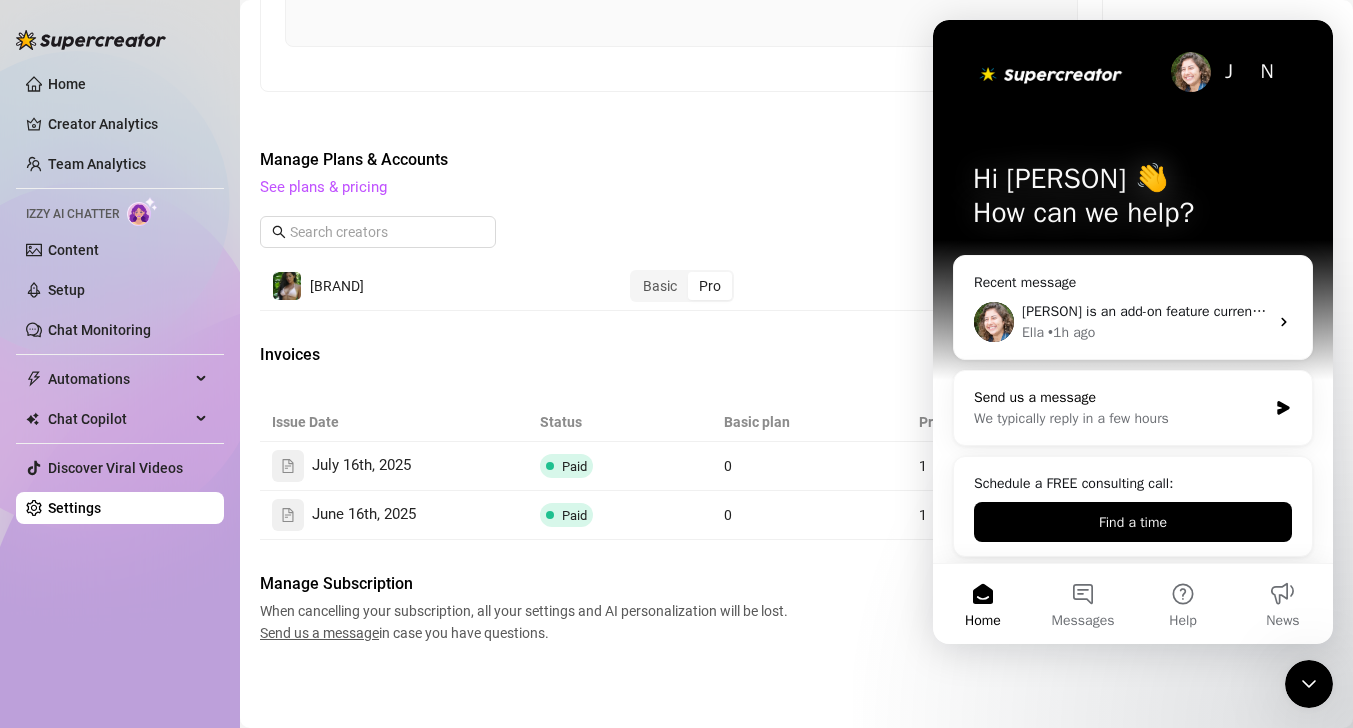scroll, scrollTop: 0, scrollLeft: 0, axis: both 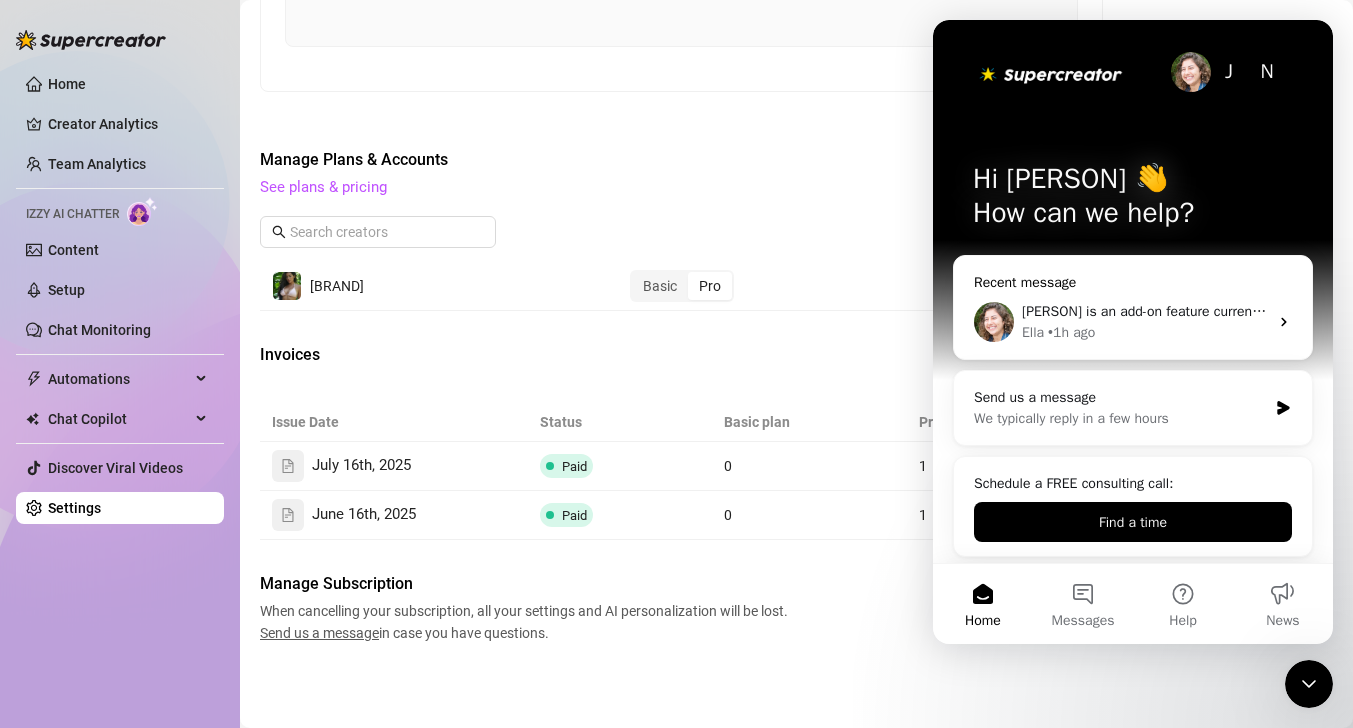 click on "Izzy is an add-on feature currently in Beta and not included in your main subscription. If you choose not to purchase Izzy, that’s totally fine. Your other features will continue working as expected." at bounding box center [1651, 311] 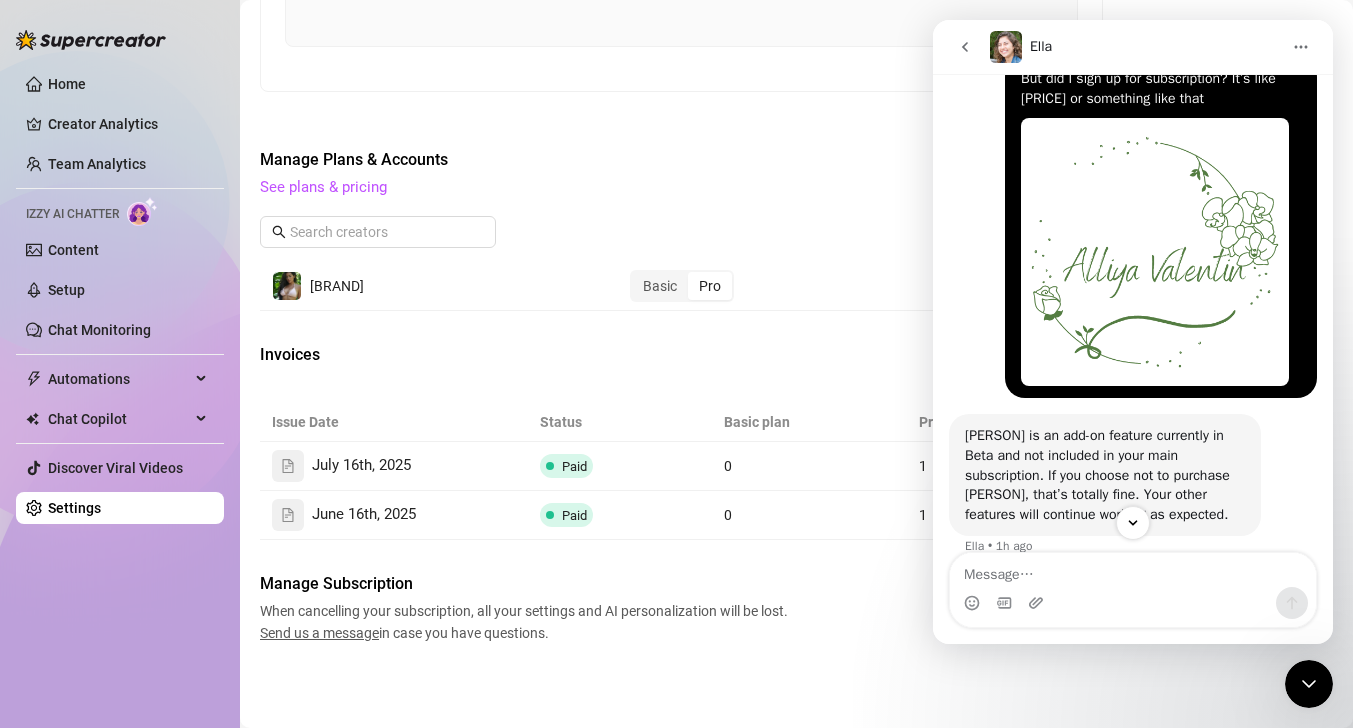 scroll, scrollTop: 2569, scrollLeft: 0, axis: vertical 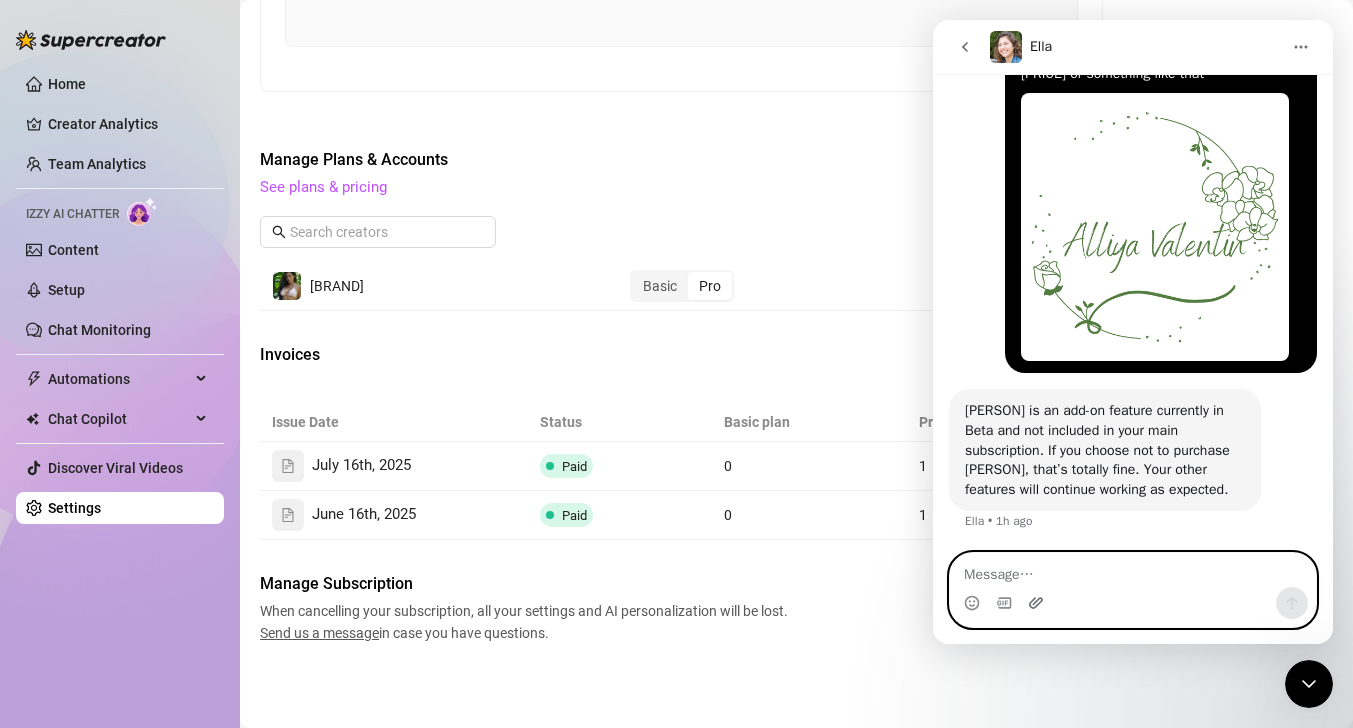 click 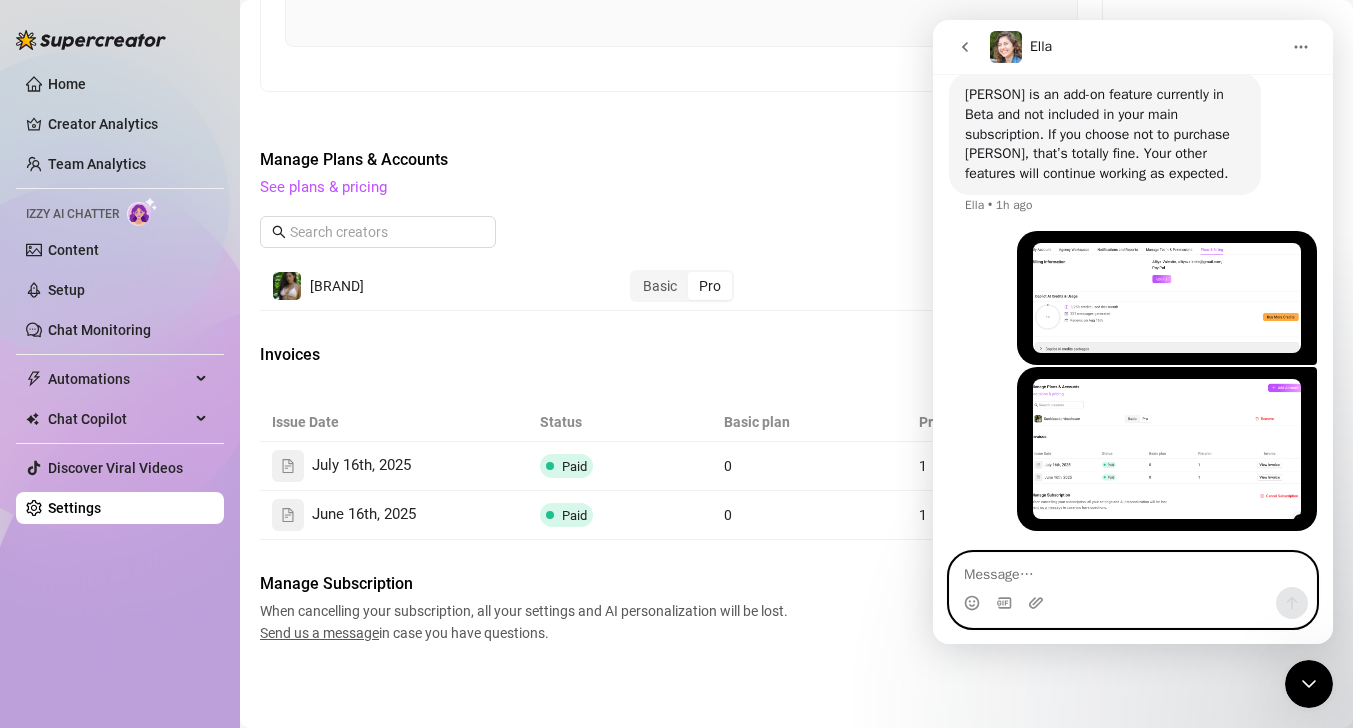scroll, scrollTop: 2885, scrollLeft: 0, axis: vertical 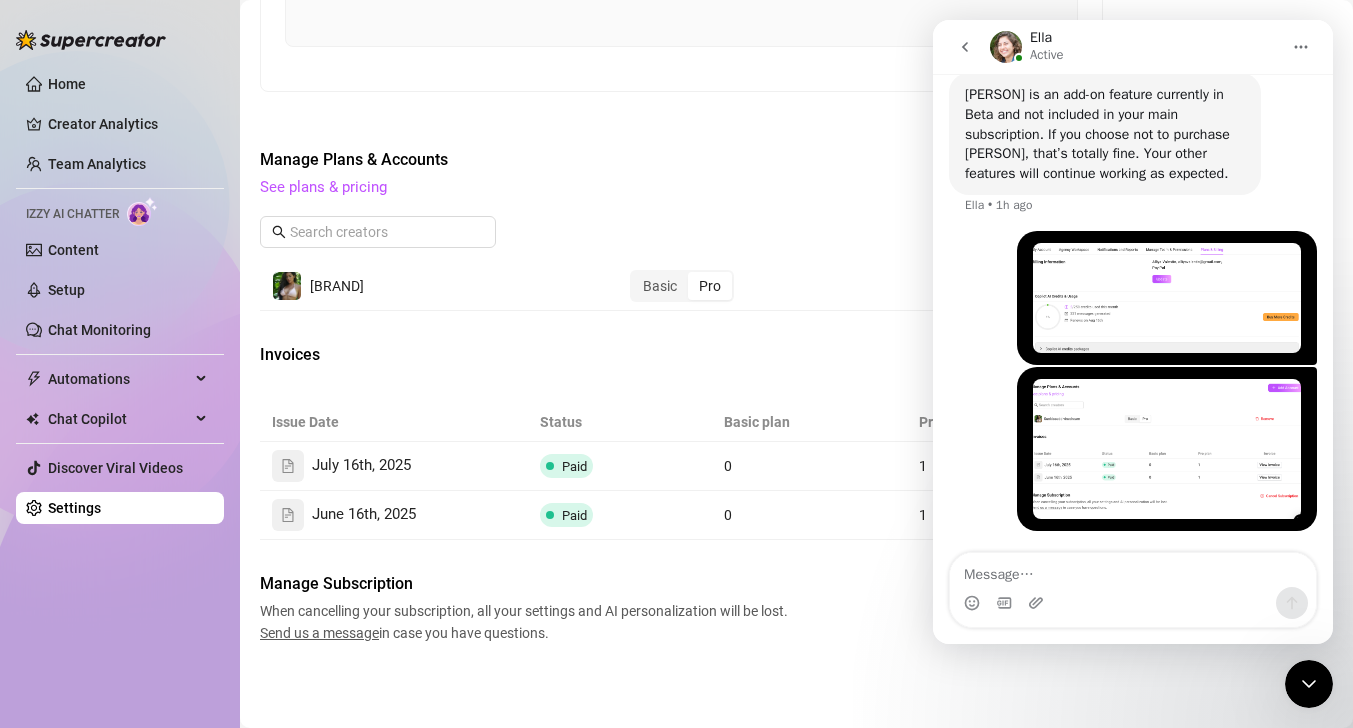 click at bounding box center (1167, 297) 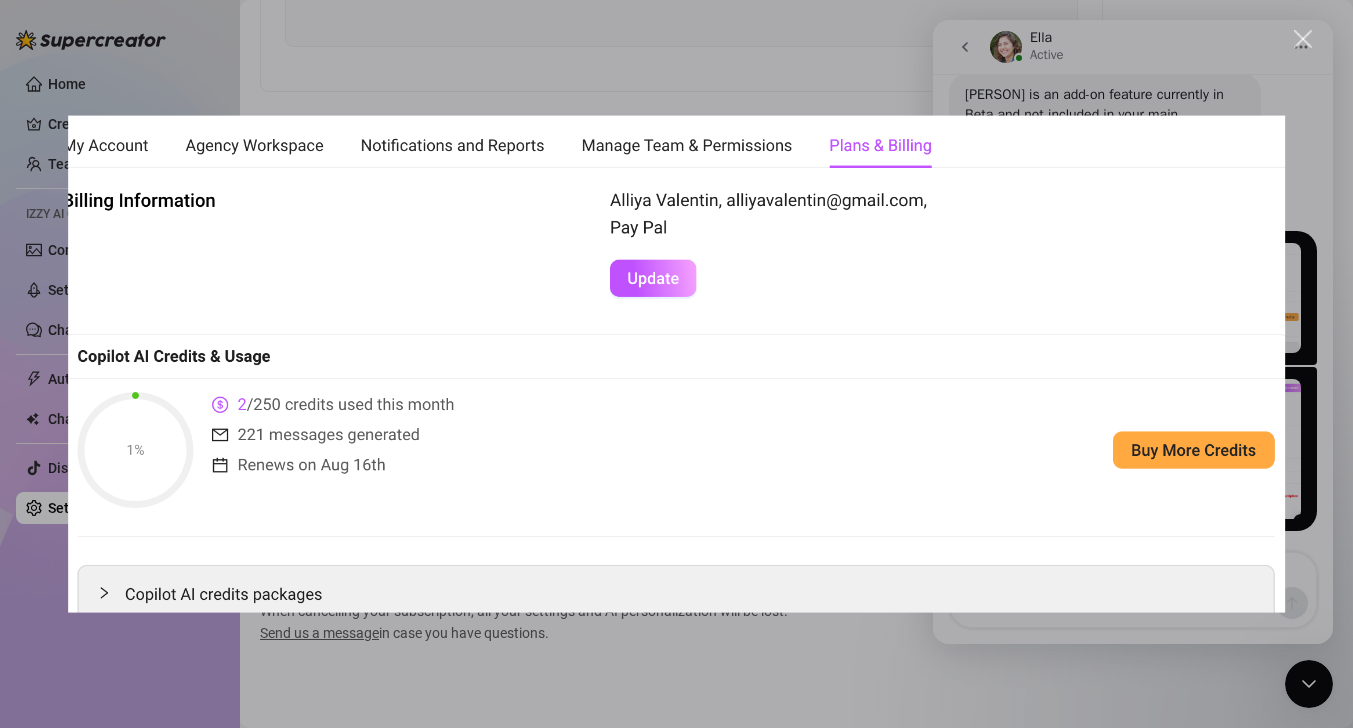 scroll, scrollTop: 0, scrollLeft: 0, axis: both 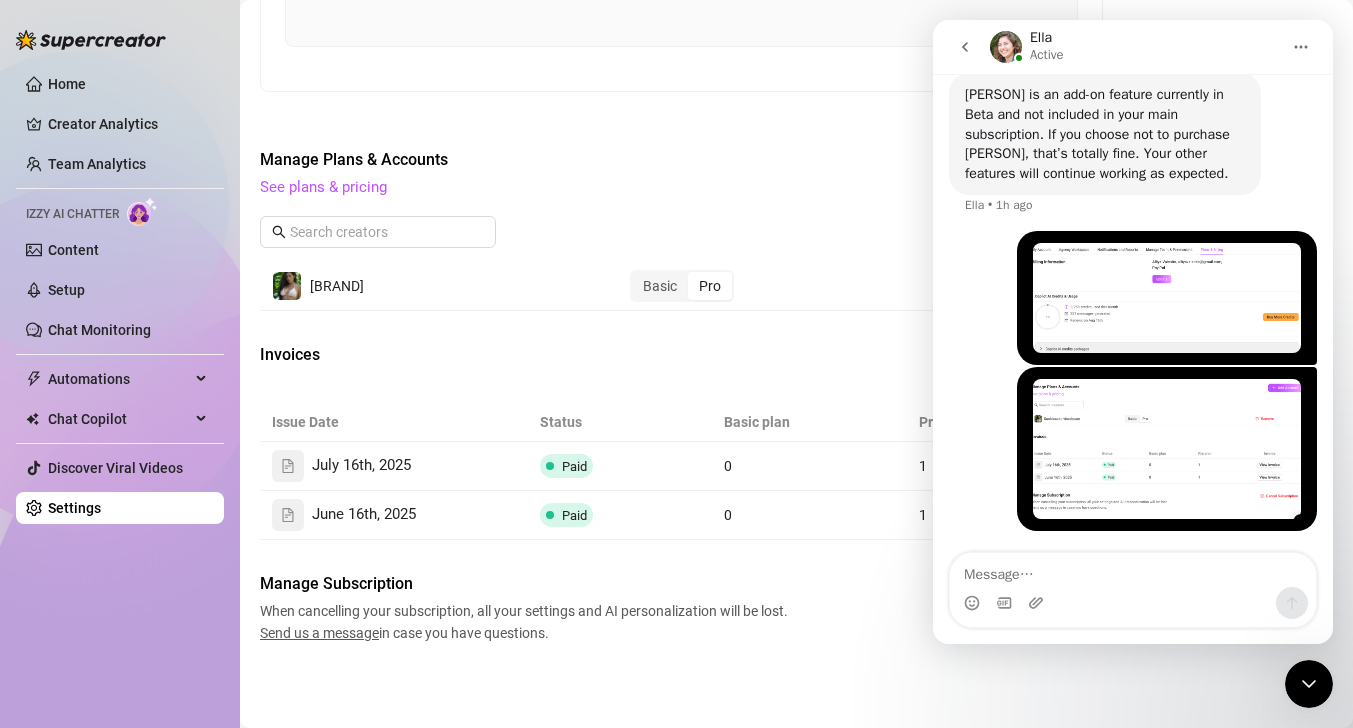 click at bounding box center (1167, 449) 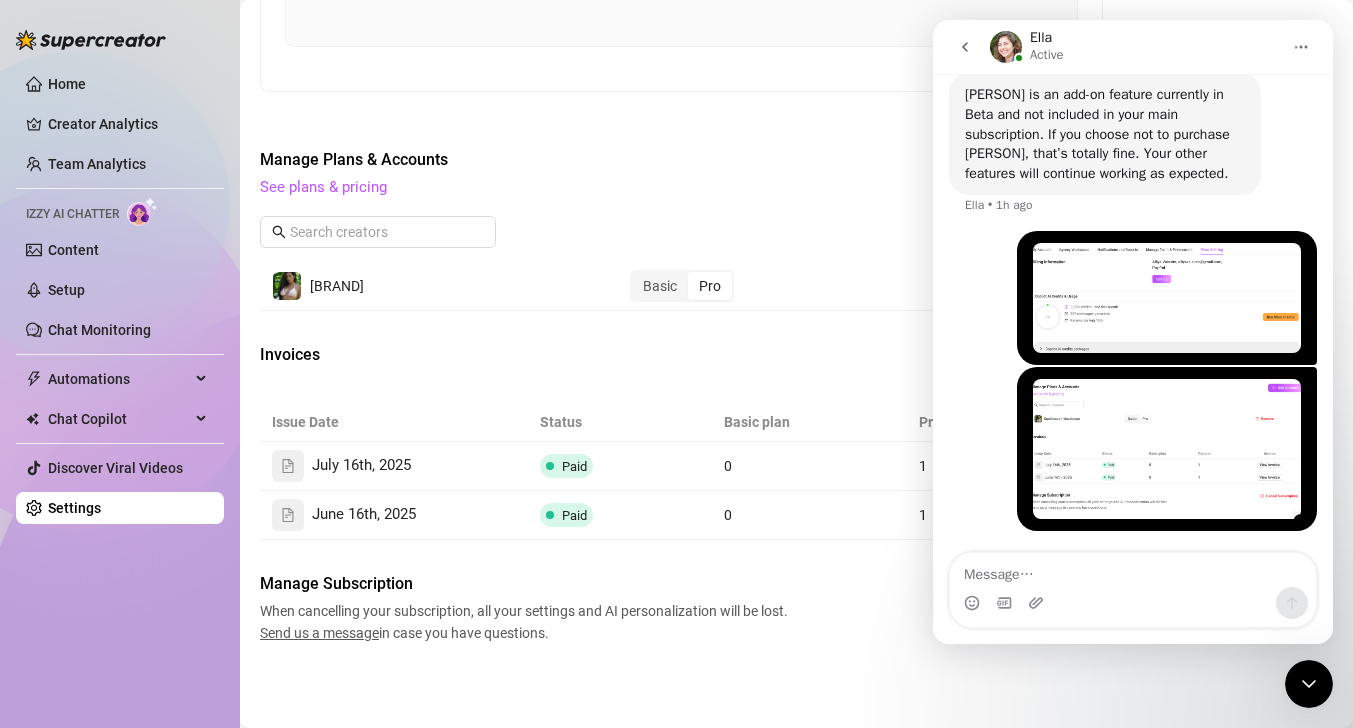 scroll, scrollTop: 0, scrollLeft: 0, axis: both 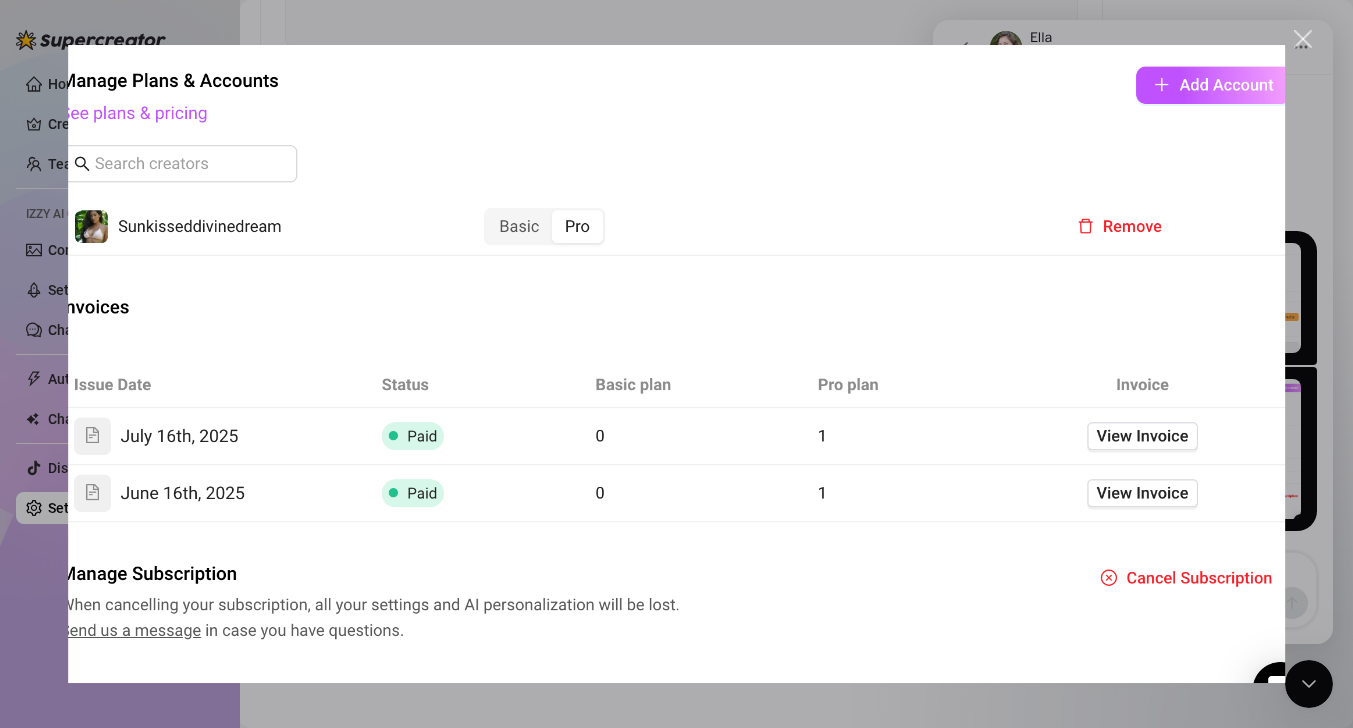 click at bounding box center (677, 364) 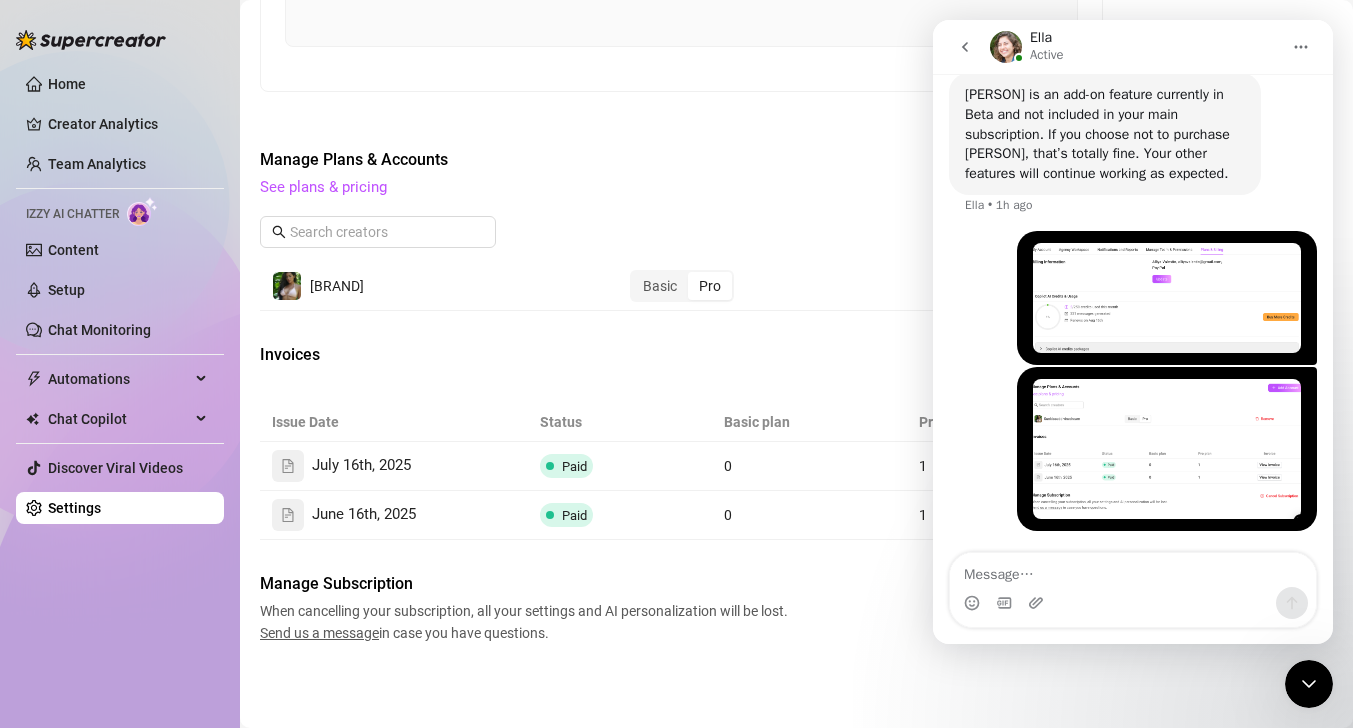 click on "Alliya    •   Just now" at bounding box center [1167, 297] 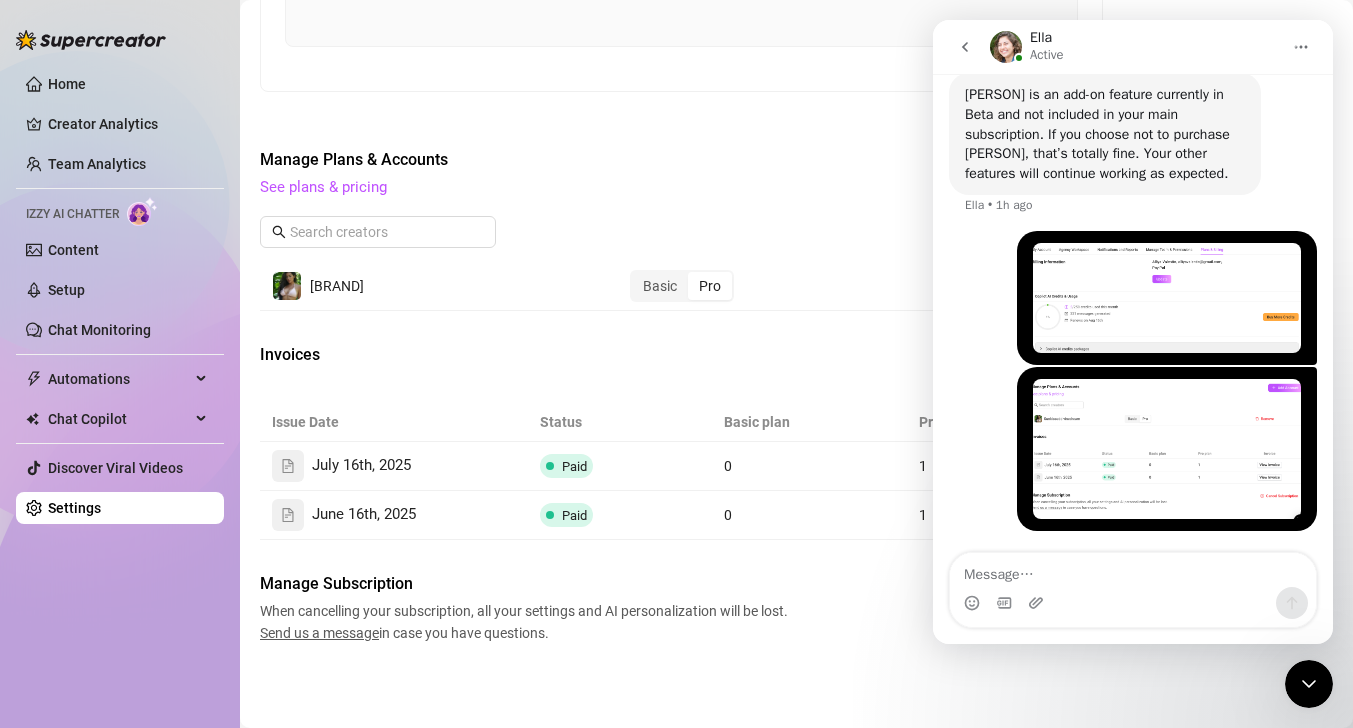 scroll, scrollTop: 0, scrollLeft: 0, axis: both 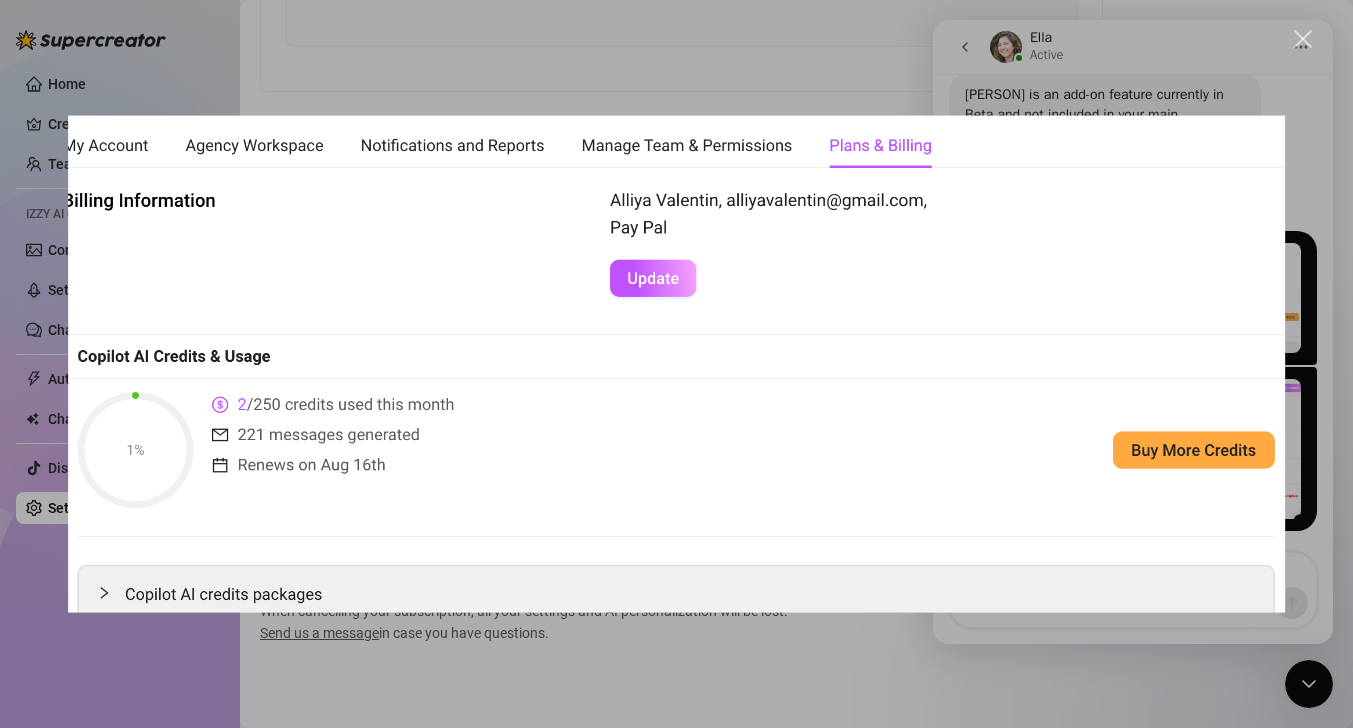 click at bounding box center (1303, 39) 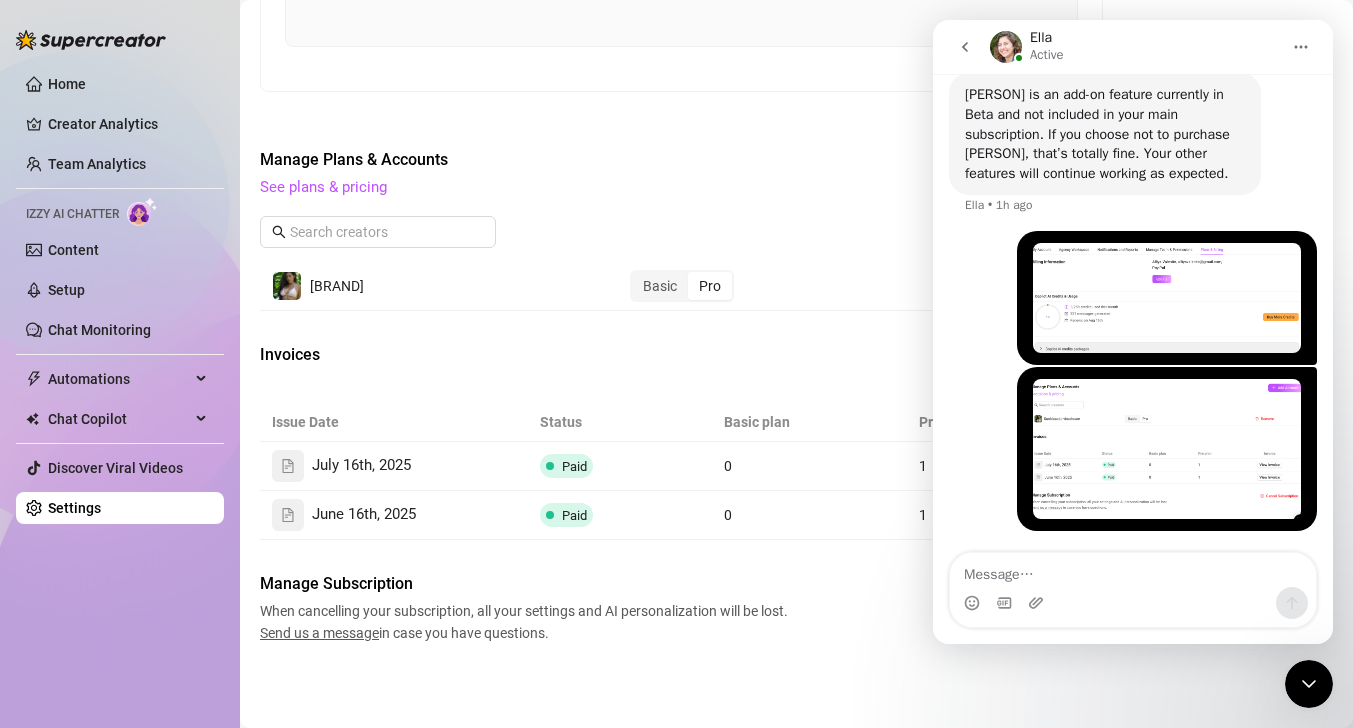 click at bounding box center [1167, 449] 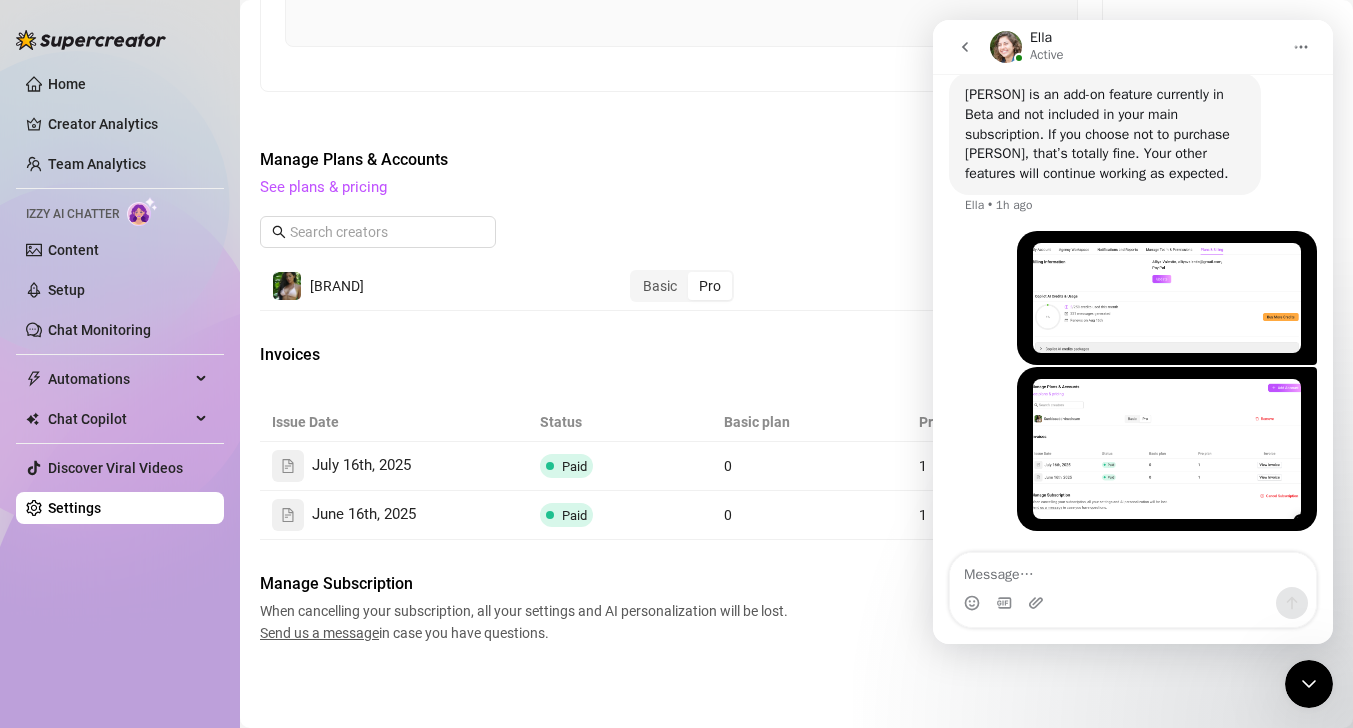 scroll, scrollTop: 0, scrollLeft: 0, axis: both 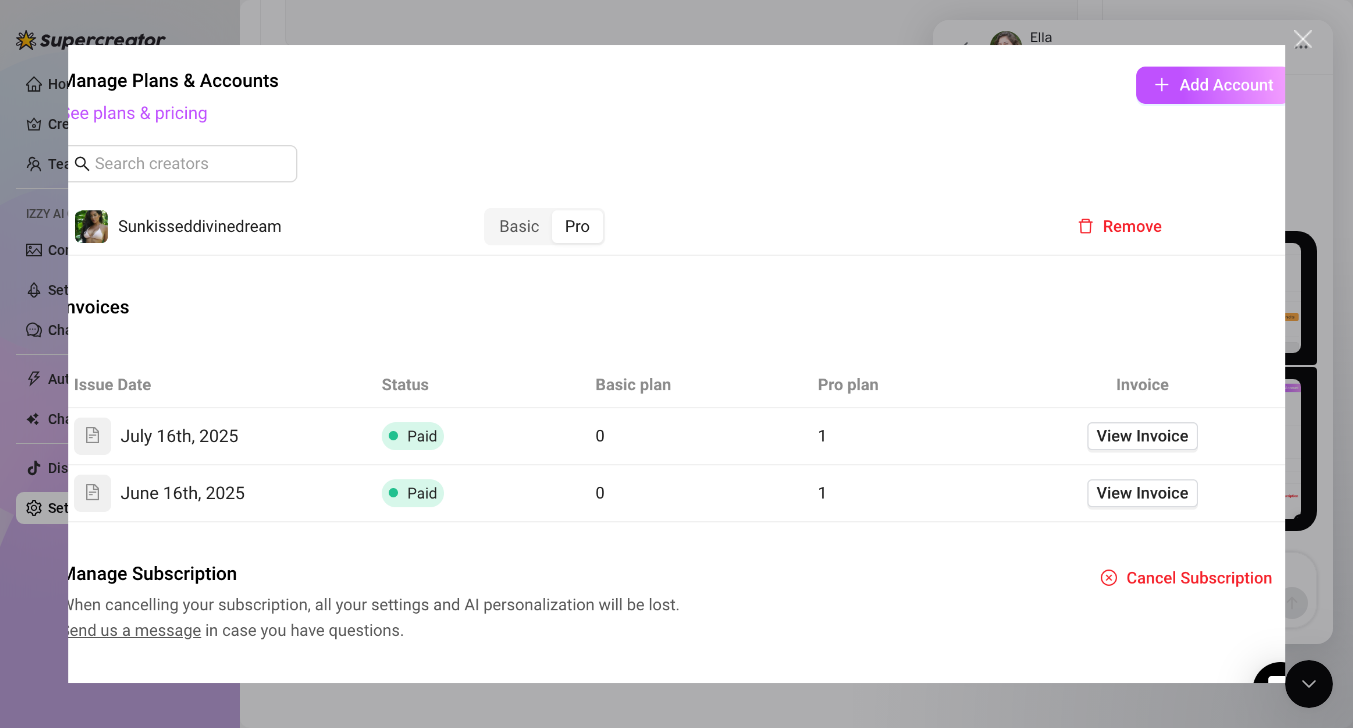 click at bounding box center [1303, 39] 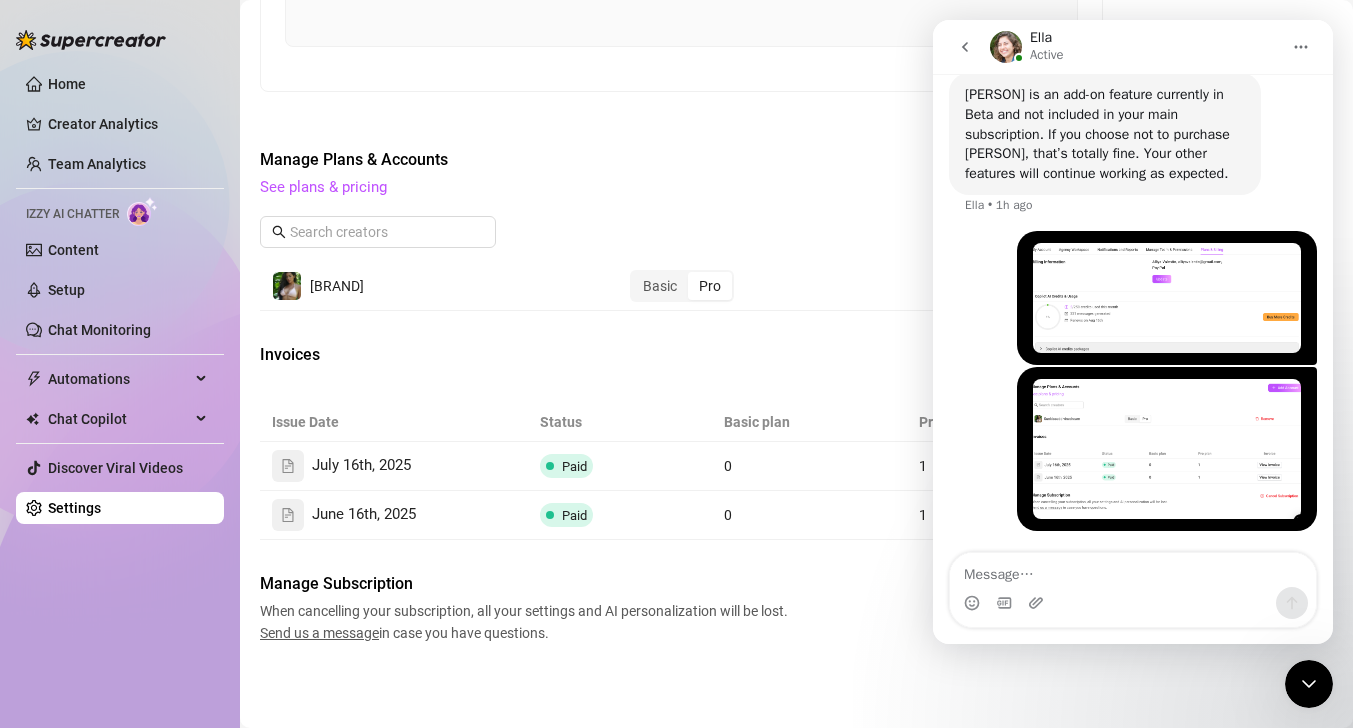 click on "Manage Subscription When cancelling your subscription, all your settings and AI personalization will be lost.   Send us a message  in case you have questions." at bounding box center (527, 608) 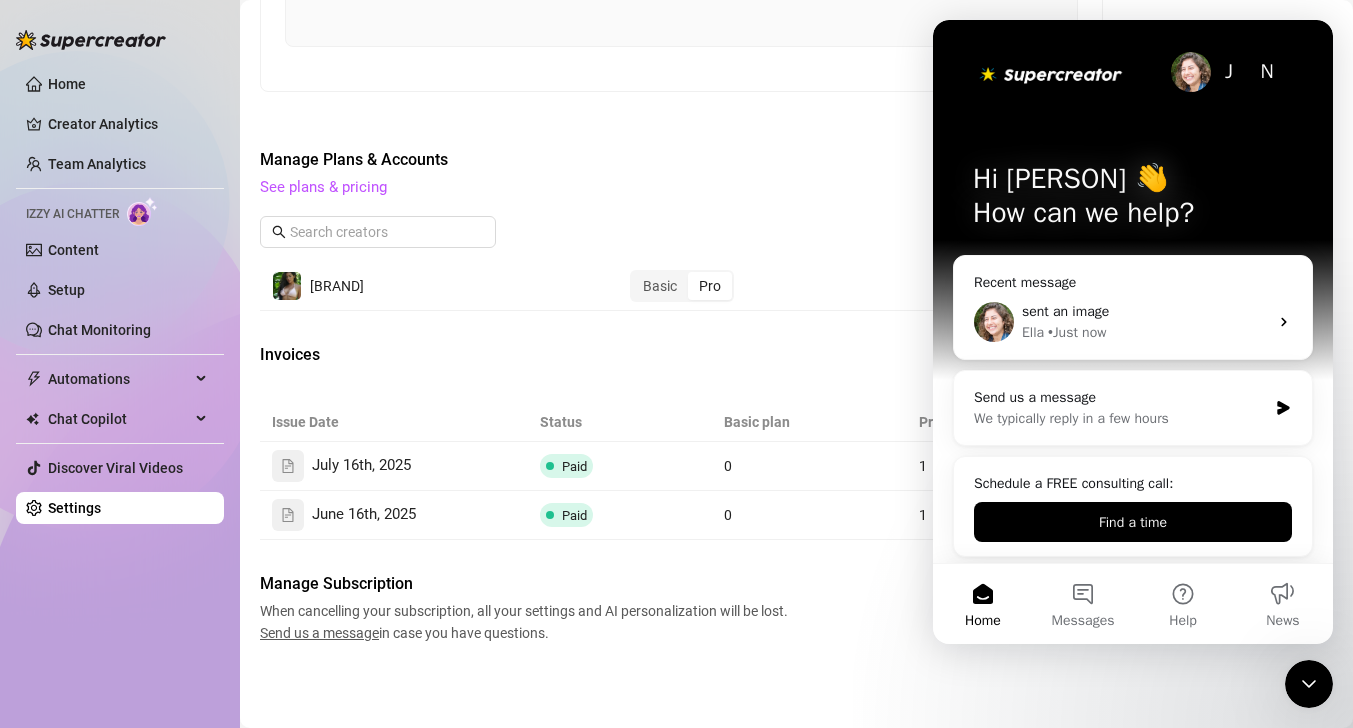 click 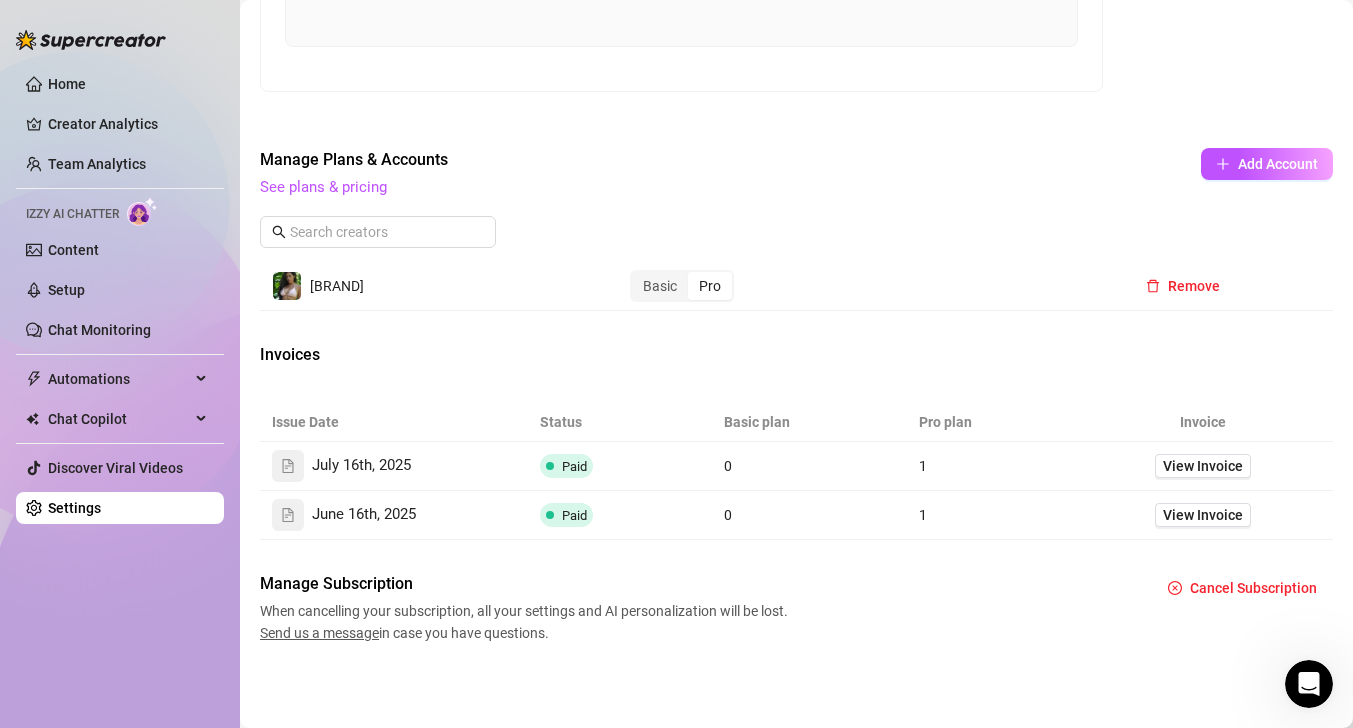 scroll, scrollTop: 0, scrollLeft: 0, axis: both 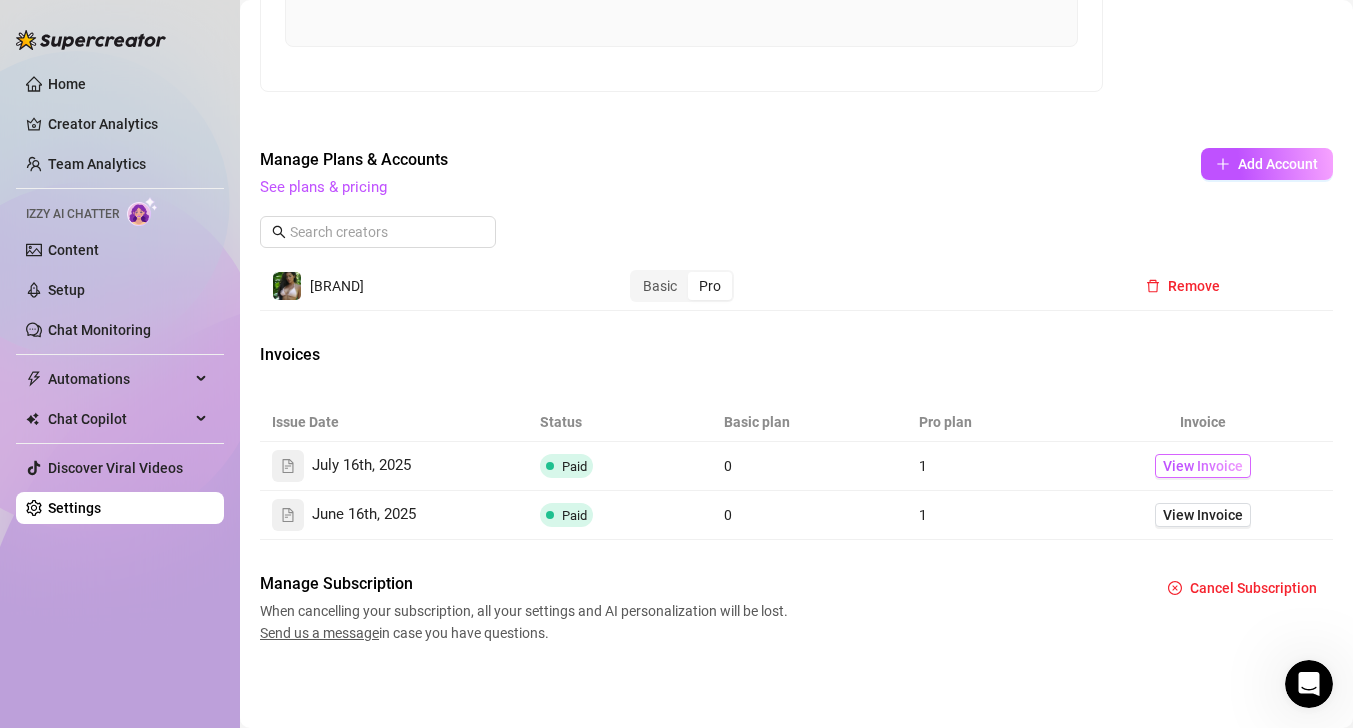 click on "View Invoice" at bounding box center (1203, 466) 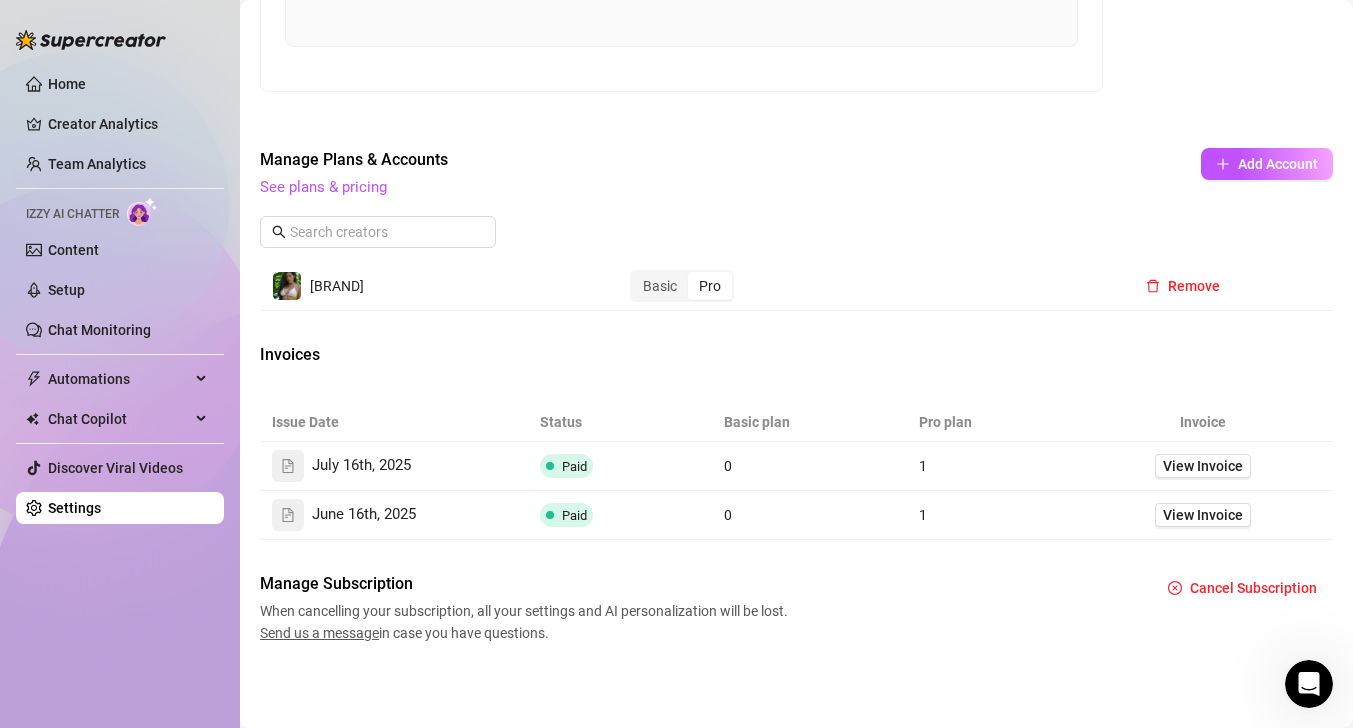 click at bounding box center (1309, 684) 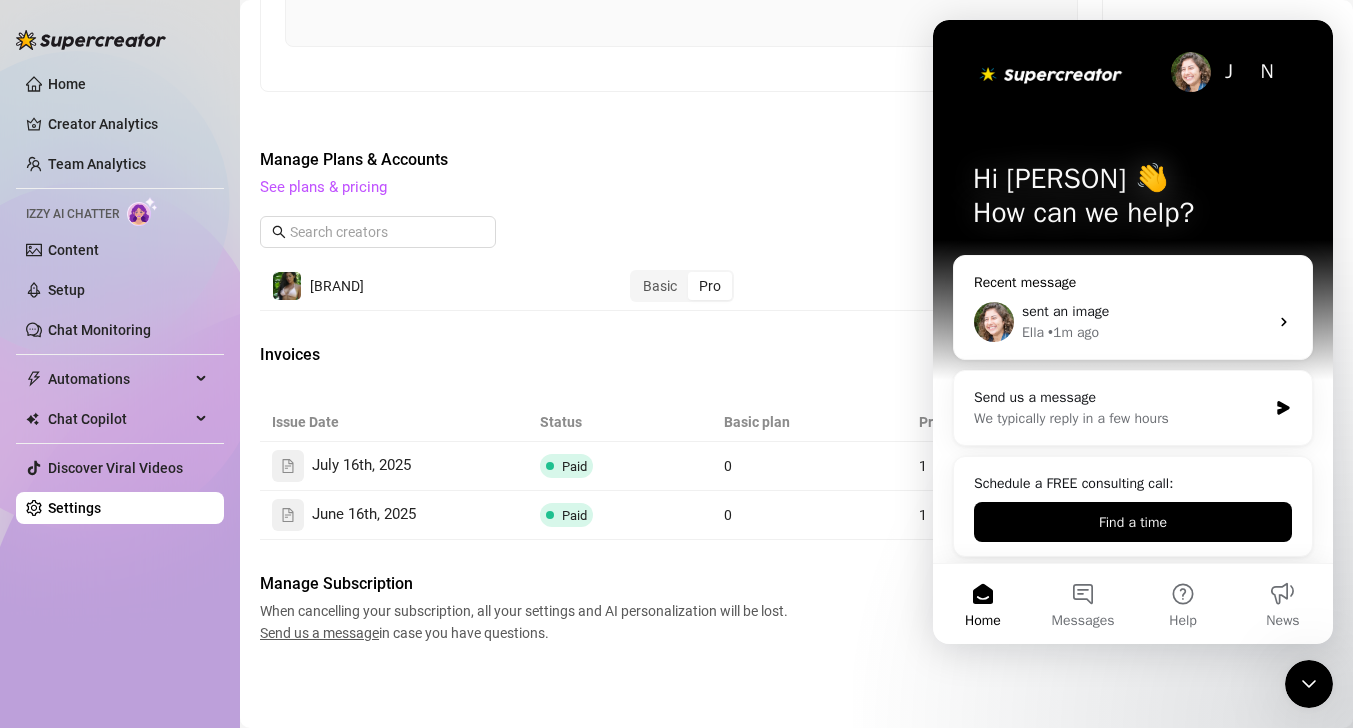 click on "sent an image" at bounding box center [1145, 311] 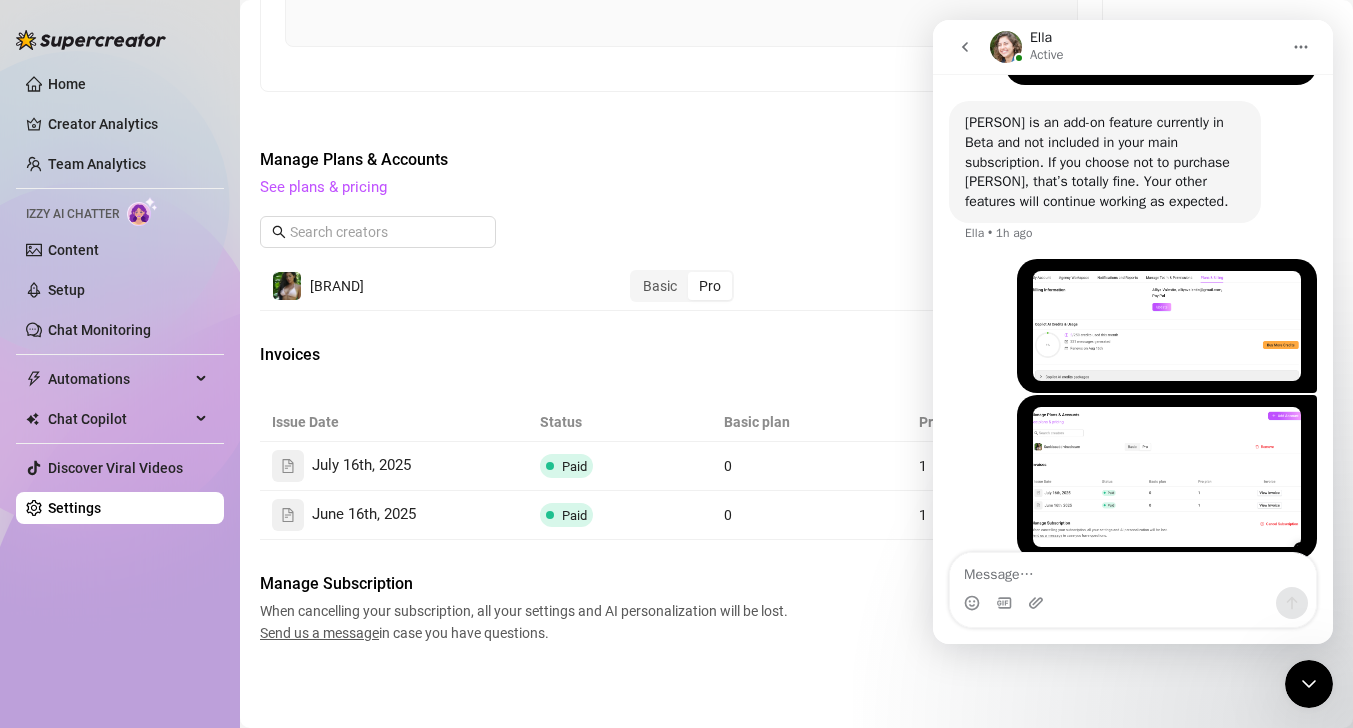 scroll, scrollTop: 2885, scrollLeft: 0, axis: vertical 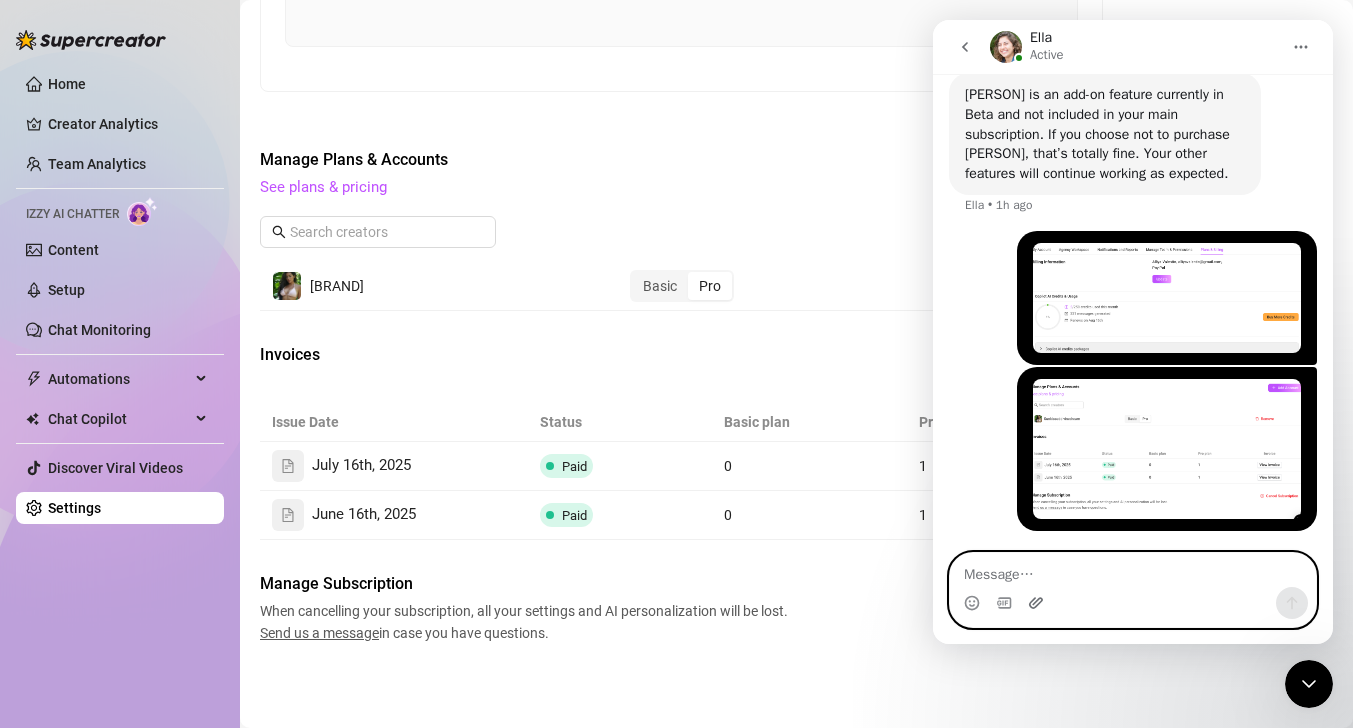 click 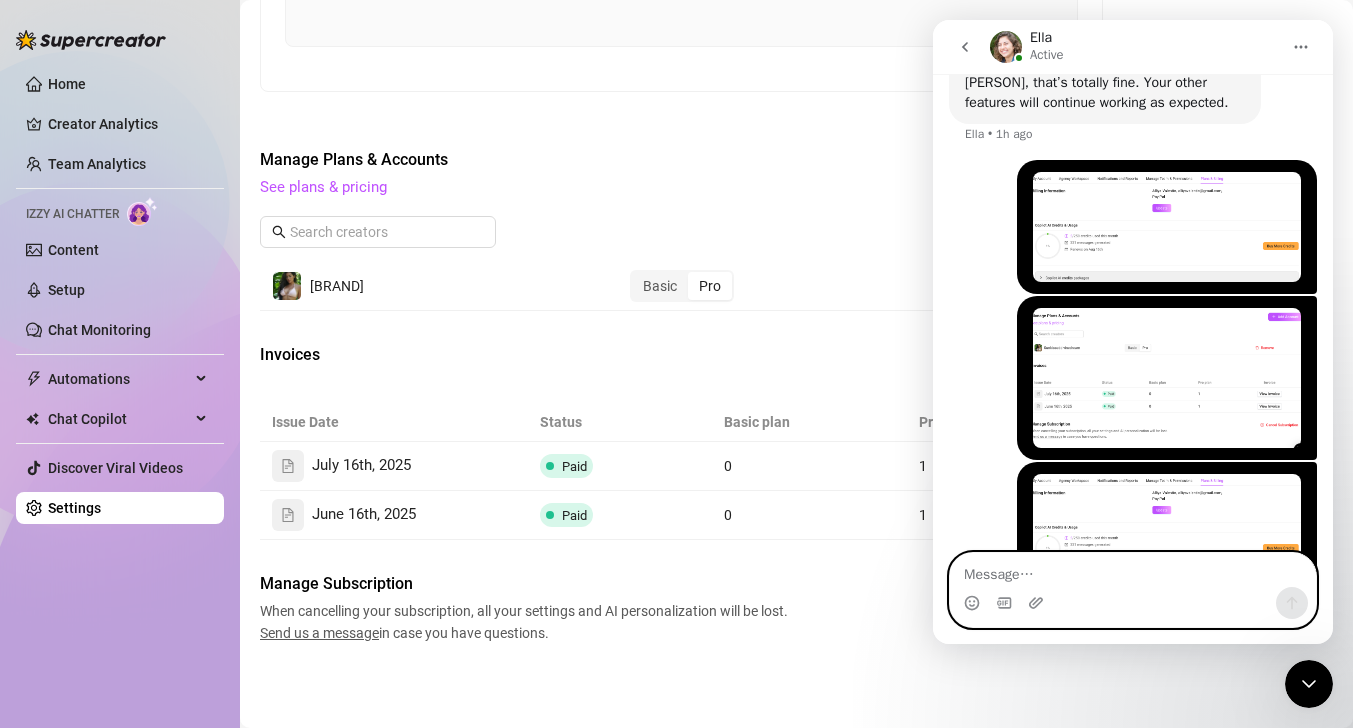 scroll, scrollTop: 3020, scrollLeft: 0, axis: vertical 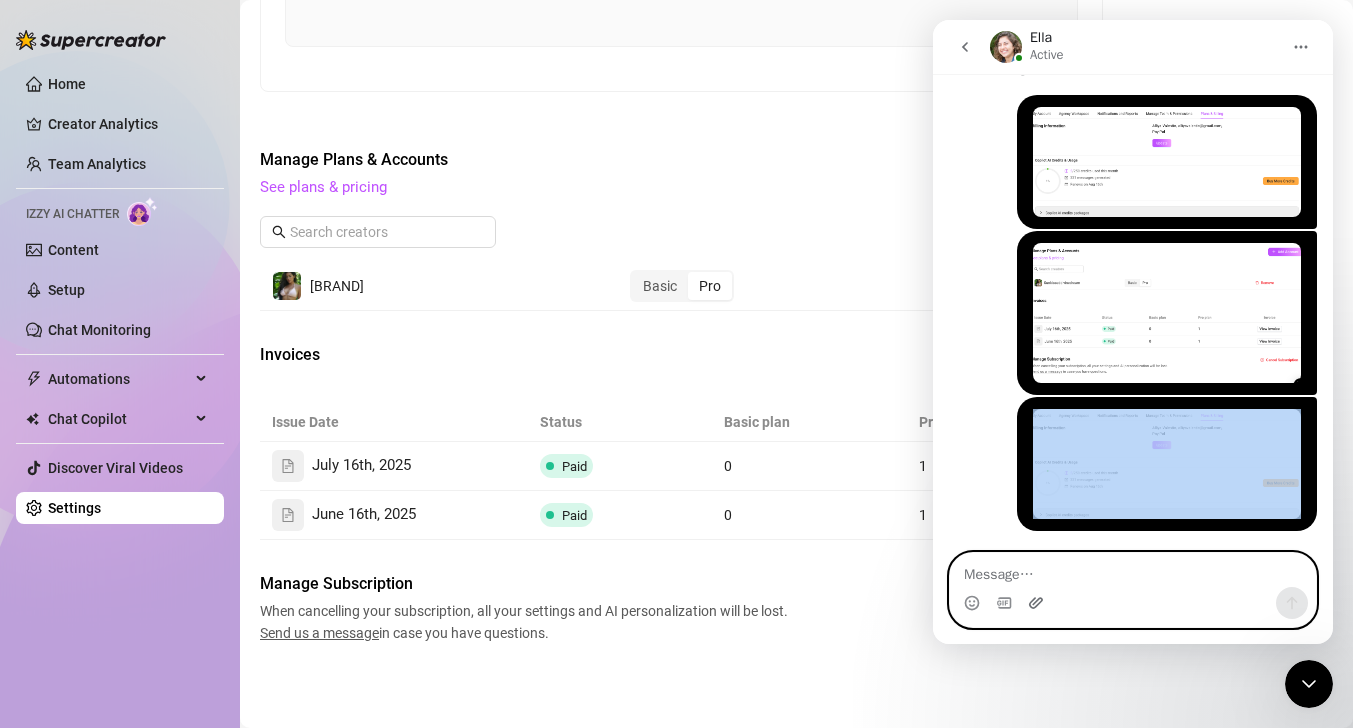 click 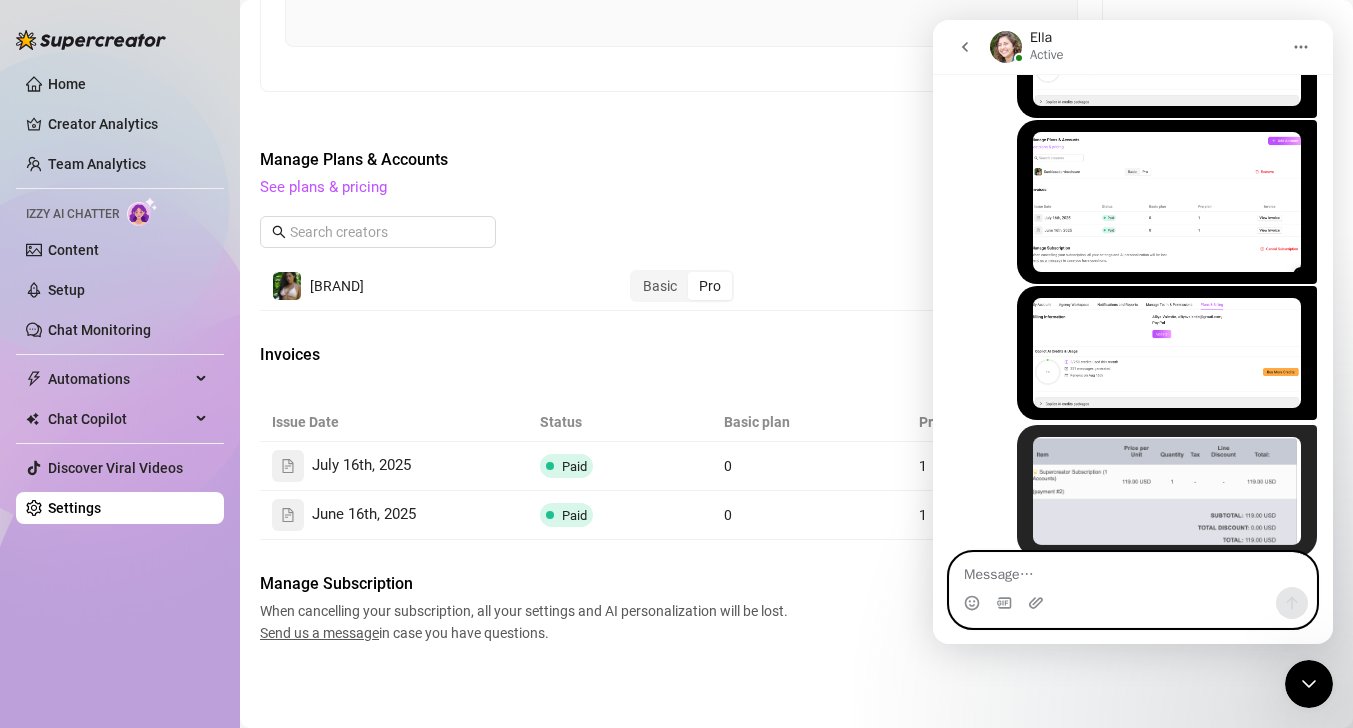 scroll, scrollTop: 3154, scrollLeft: 0, axis: vertical 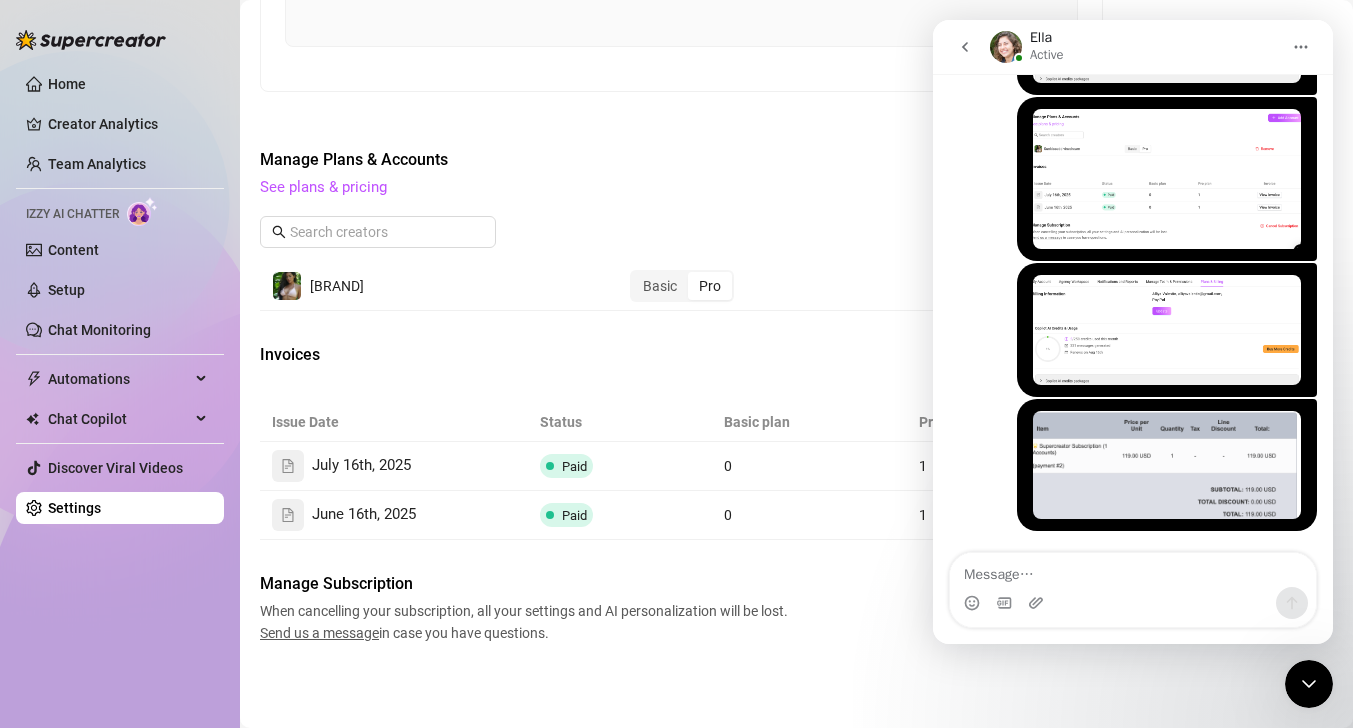 click at bounding box center (1167, 465) 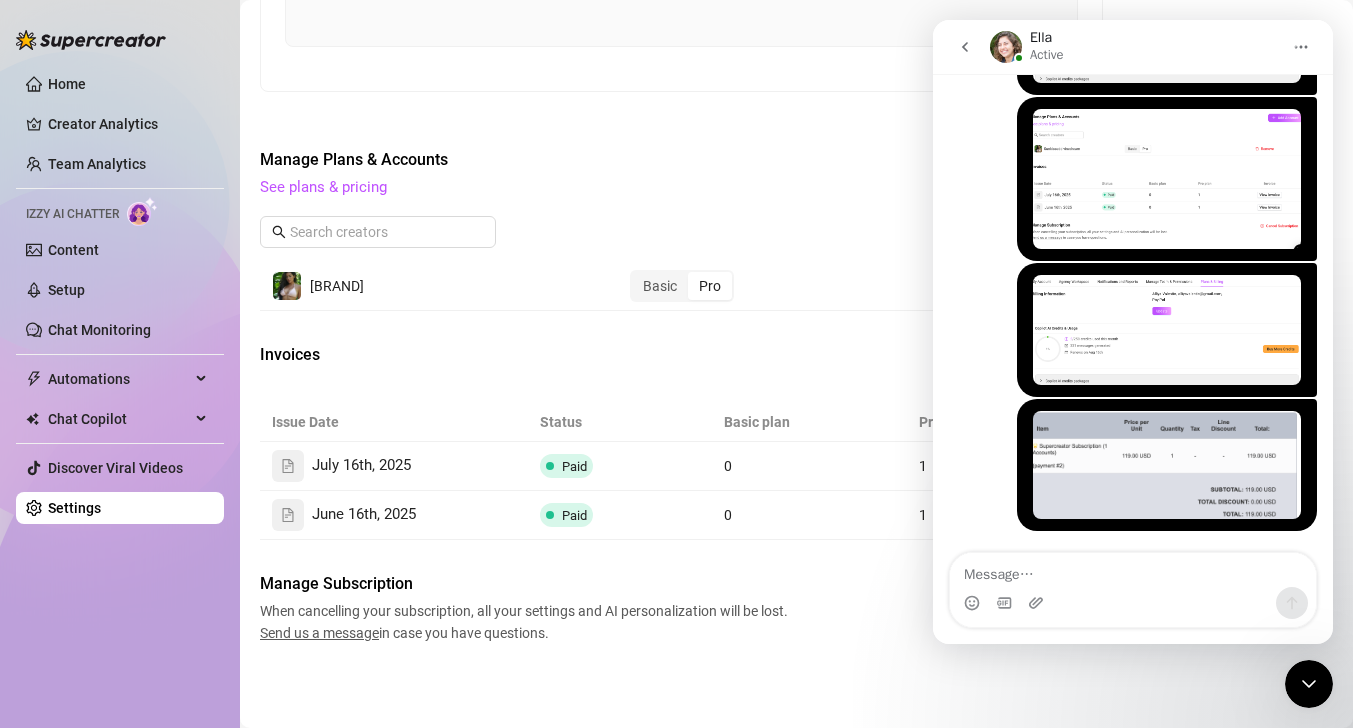 scroll, scrollTop: 0, scrollLeft: 0, axis: both 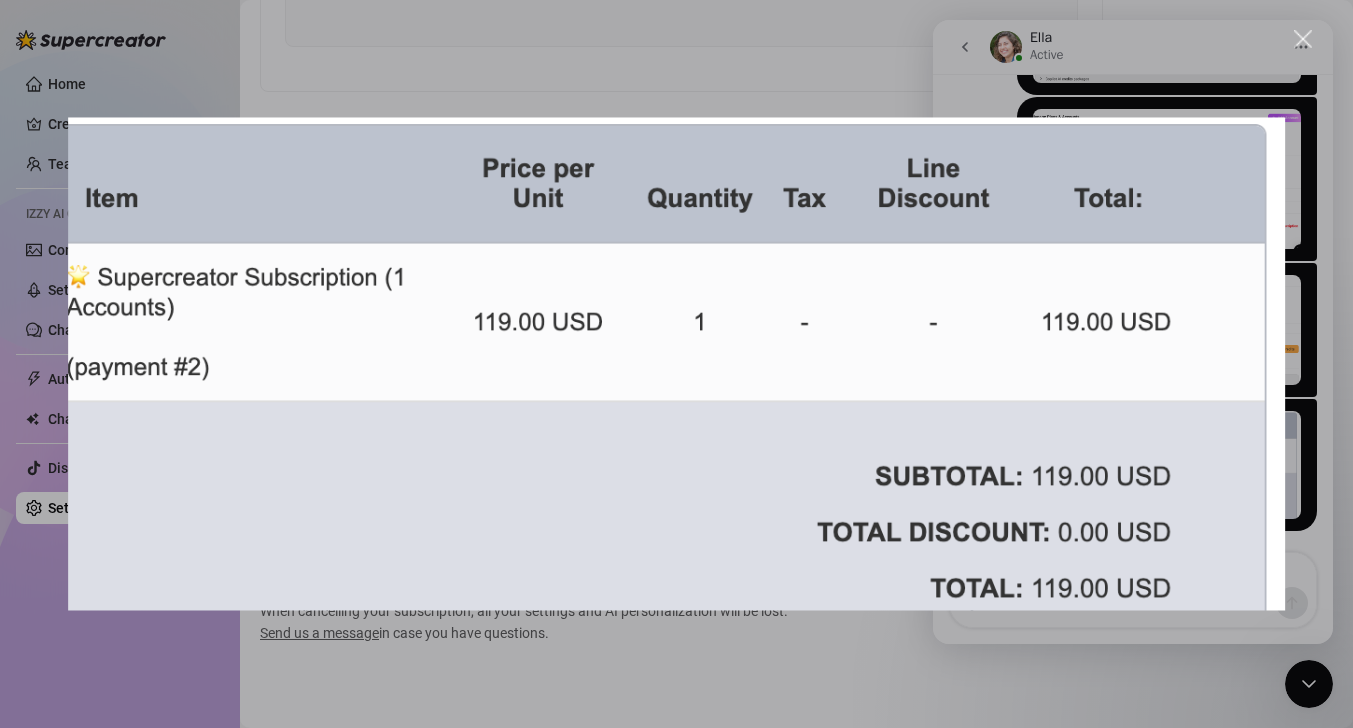 click at bounding box center (676, 364) 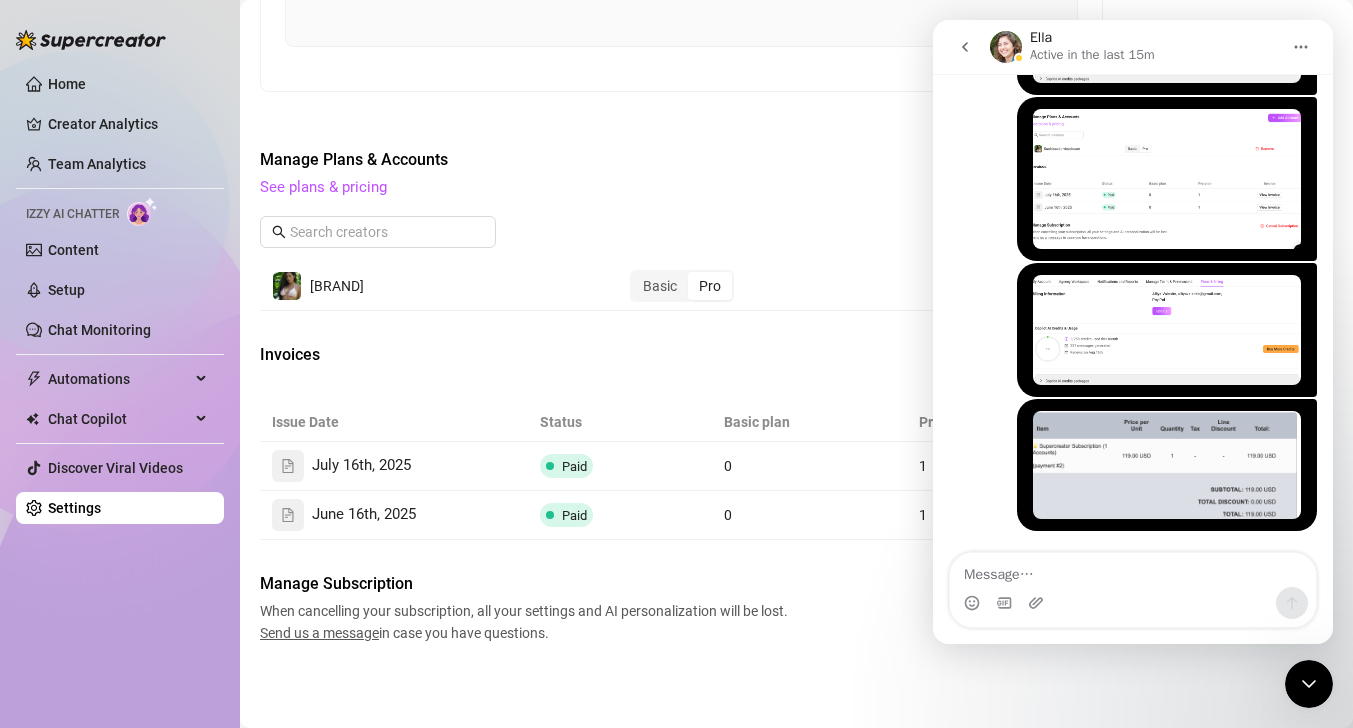click 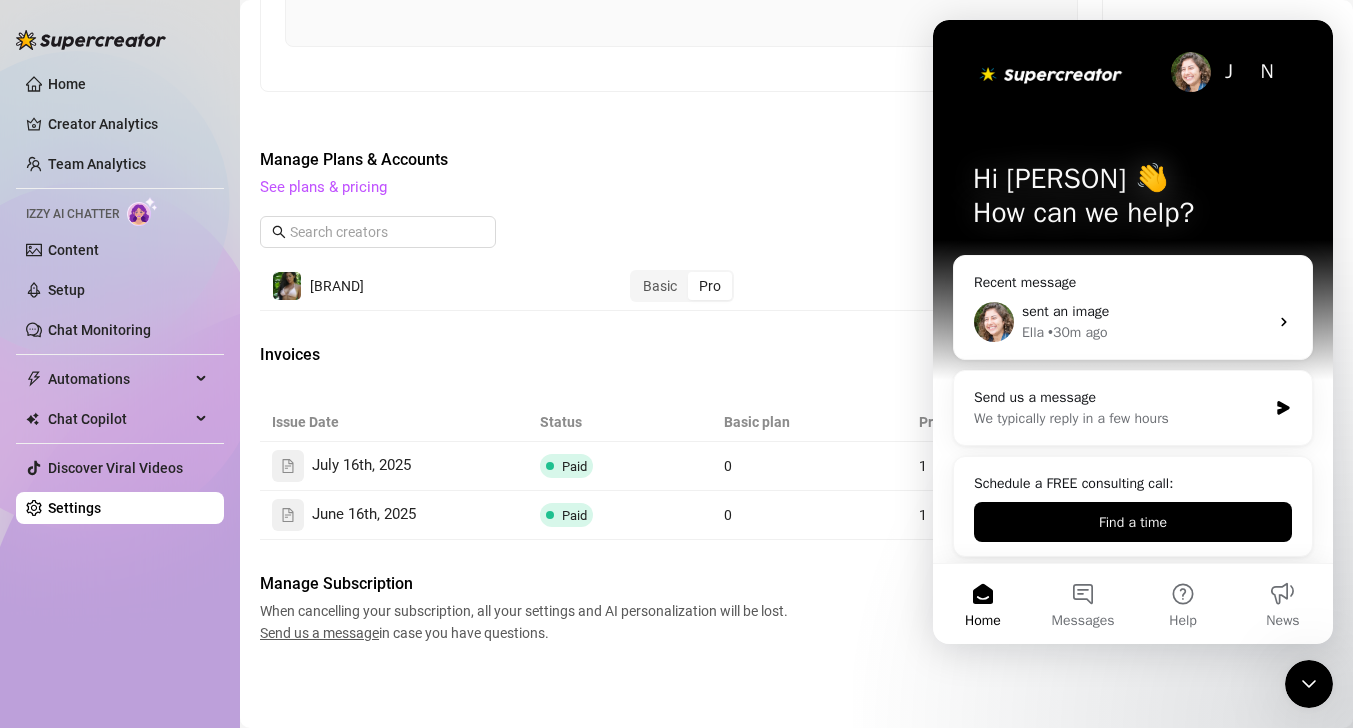 scroll, scrollTop: 0, scrollLeft: 0, axis: both 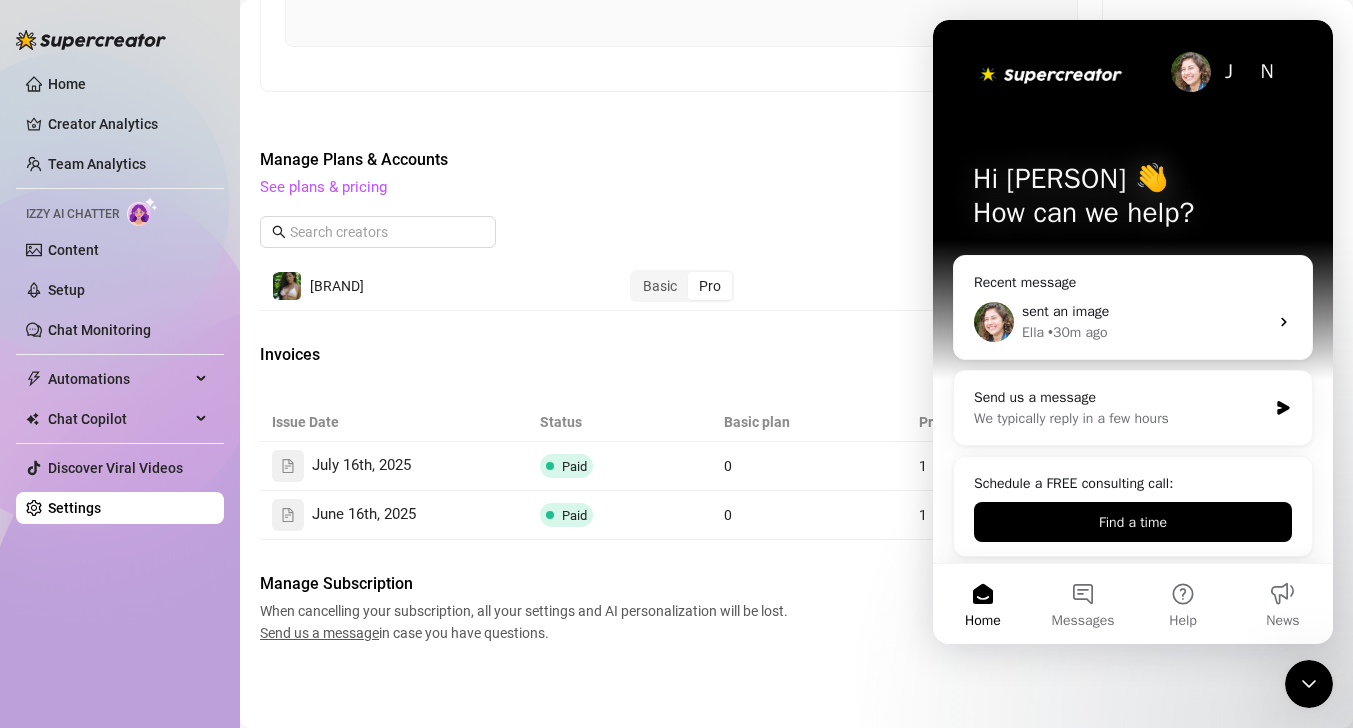click 